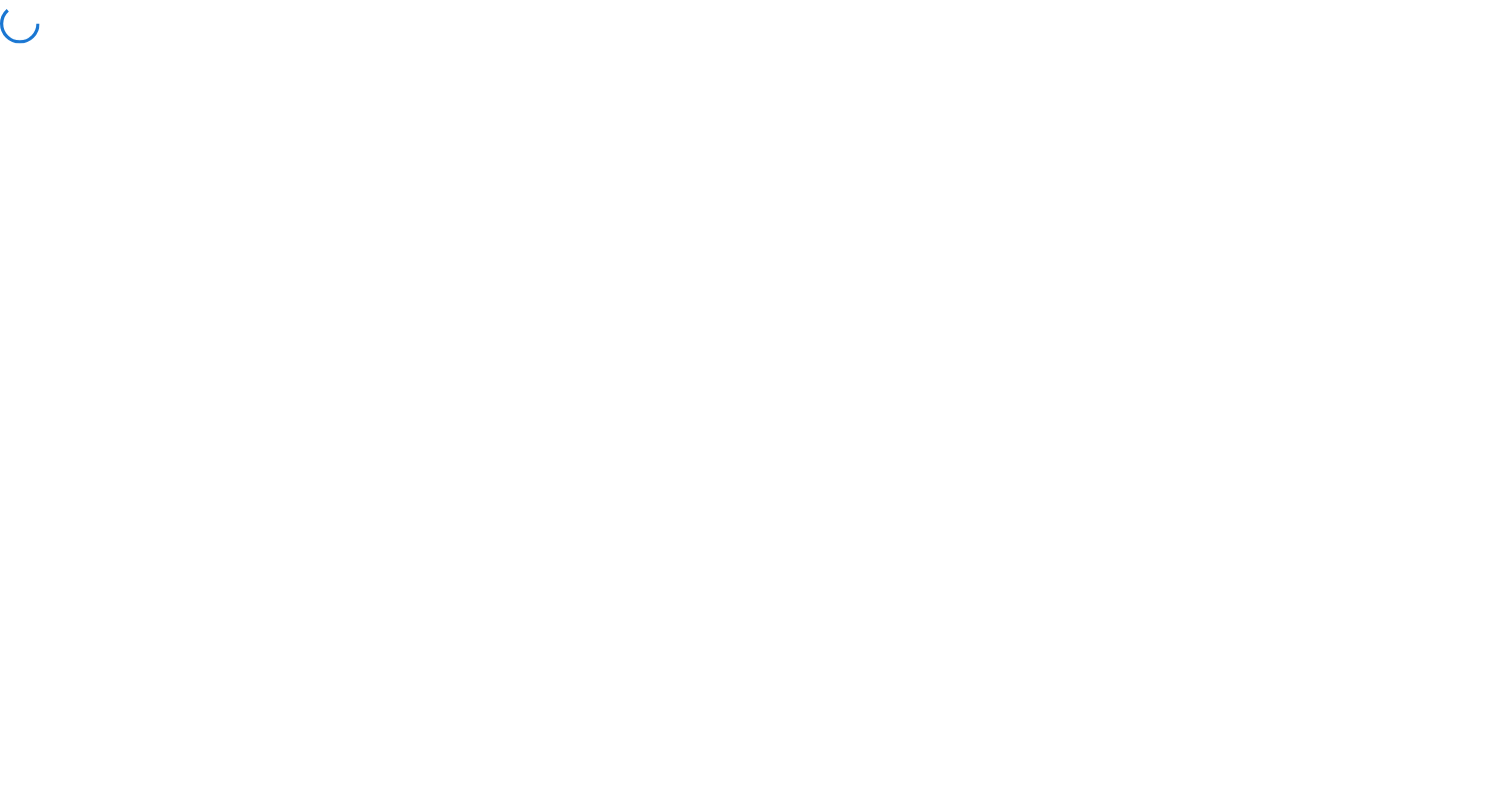 scroll, scrollTop: 0, scrollLeft: 0, axis: both 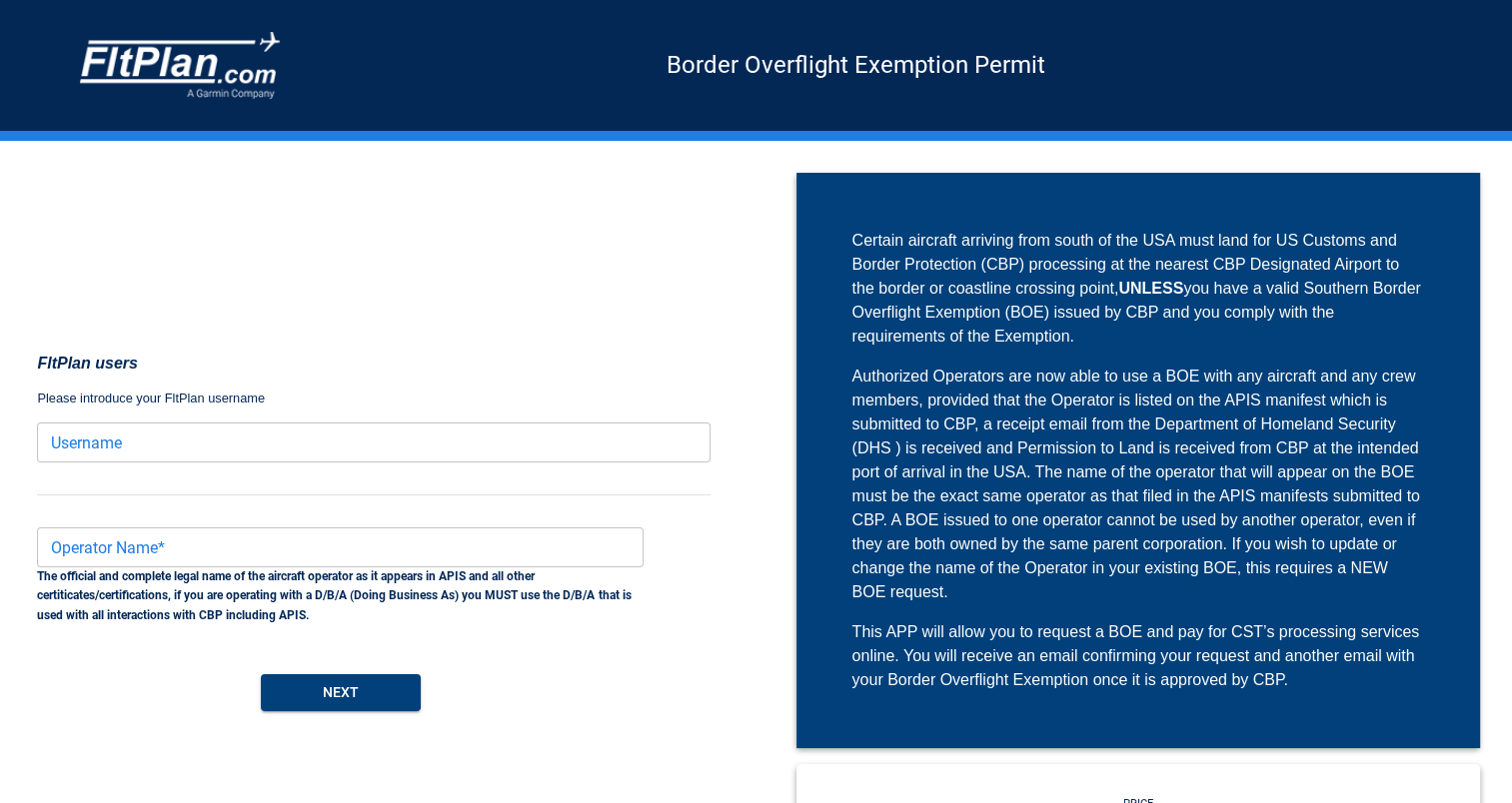 click on "Username" at bounding box center [374, 442] 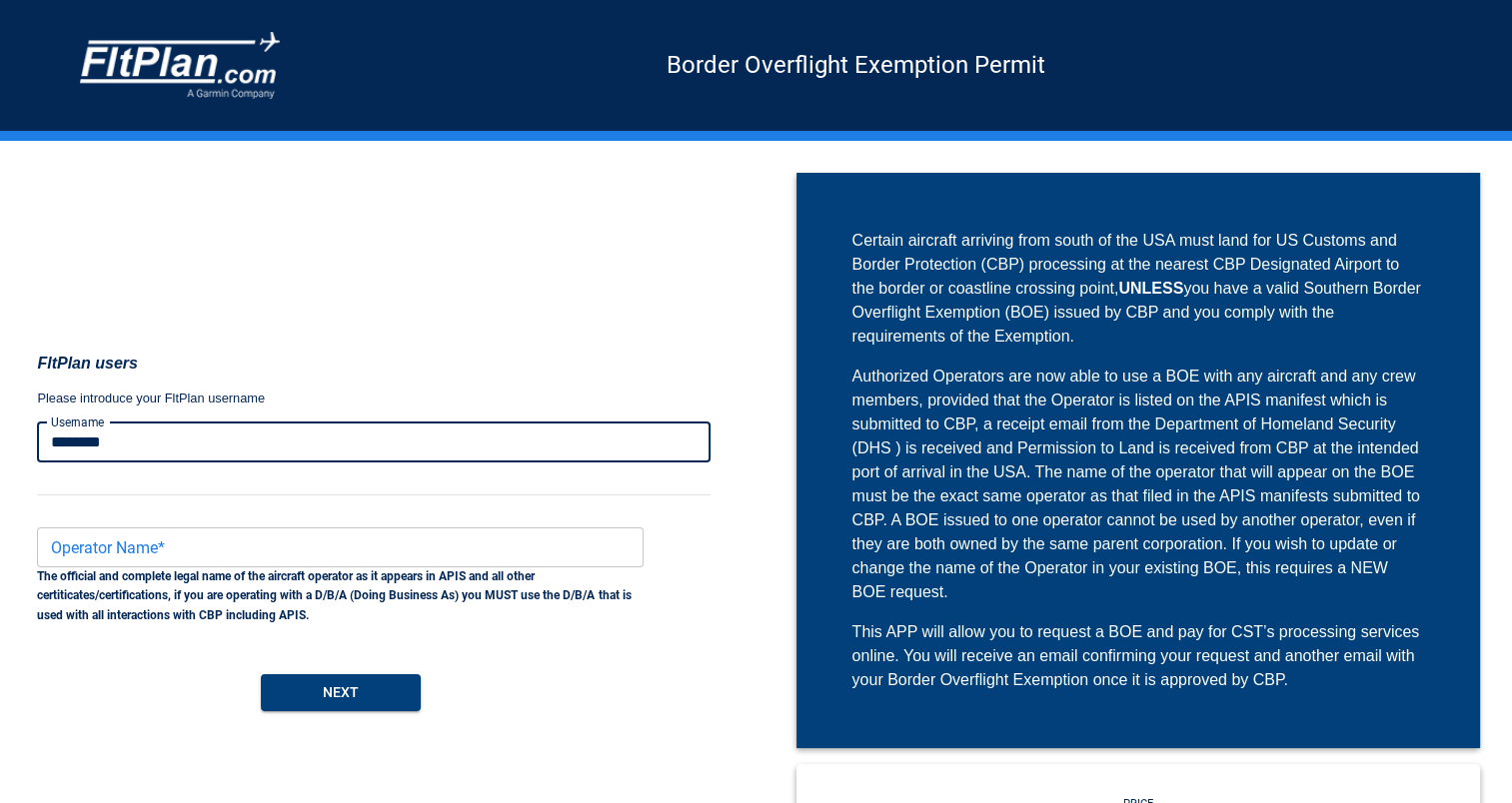 type on "********" 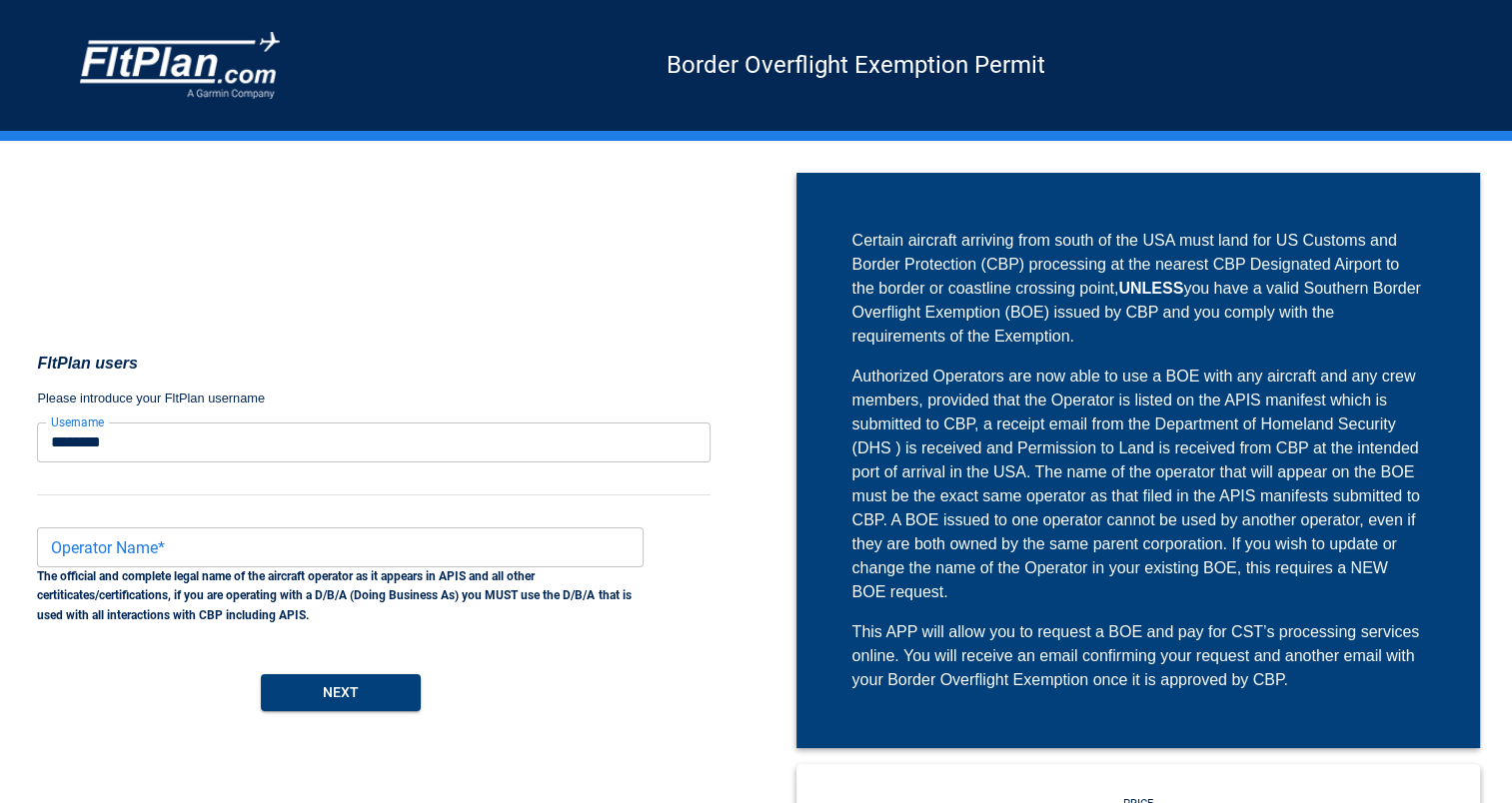 click on "Operator Name* Operator Name* The official and complete legal name of the aircraft operator as it appears in APIS and all other certiticates/certifications, if you are operating with a D/B/A (Doing Business As) you MUST use the D/B/A that is used with all interactions with CBP including APIS. Next" at bounding box center (332, 611) 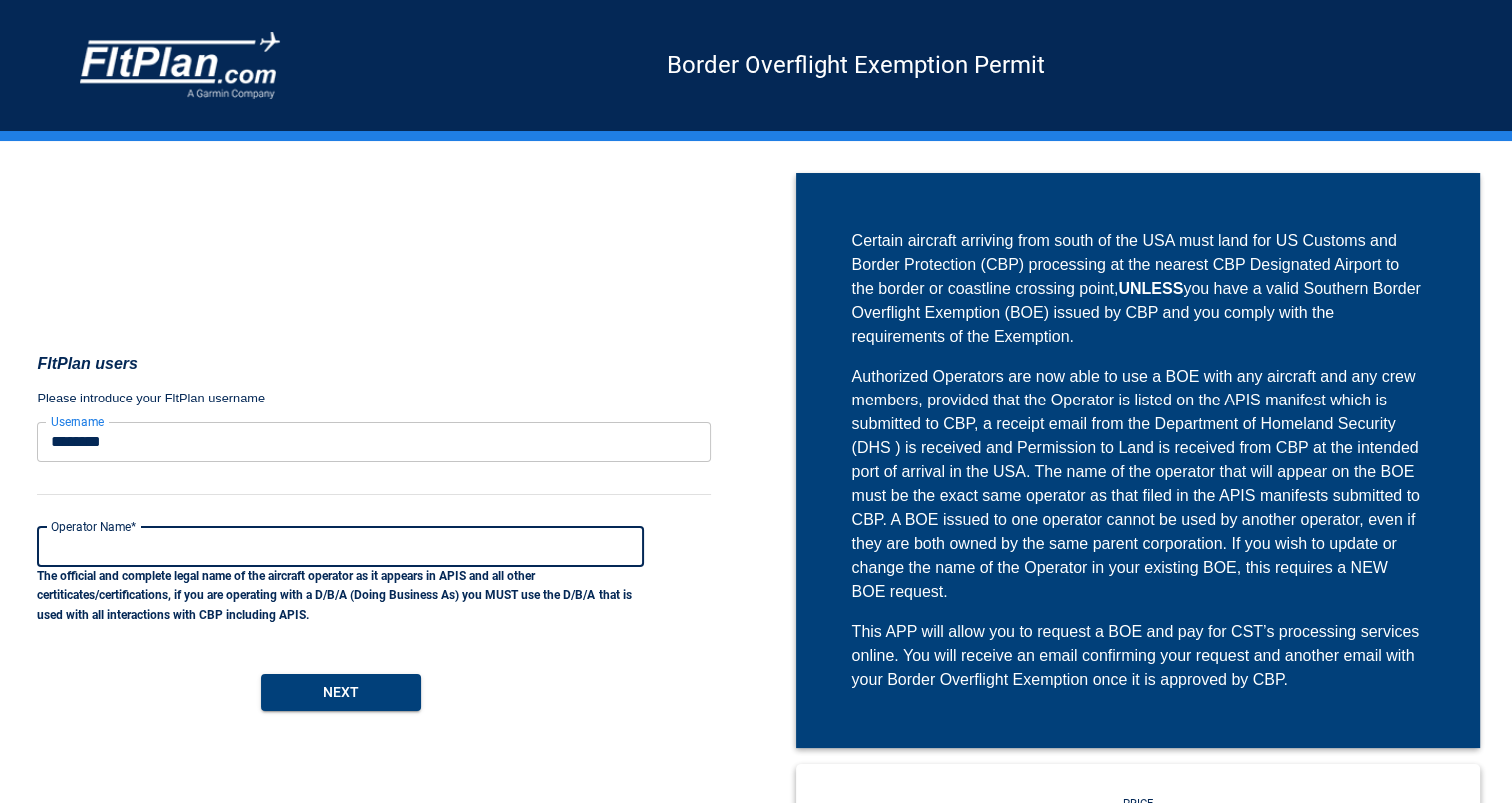 click on "Operator Name*" at bounding box center (340, 547) 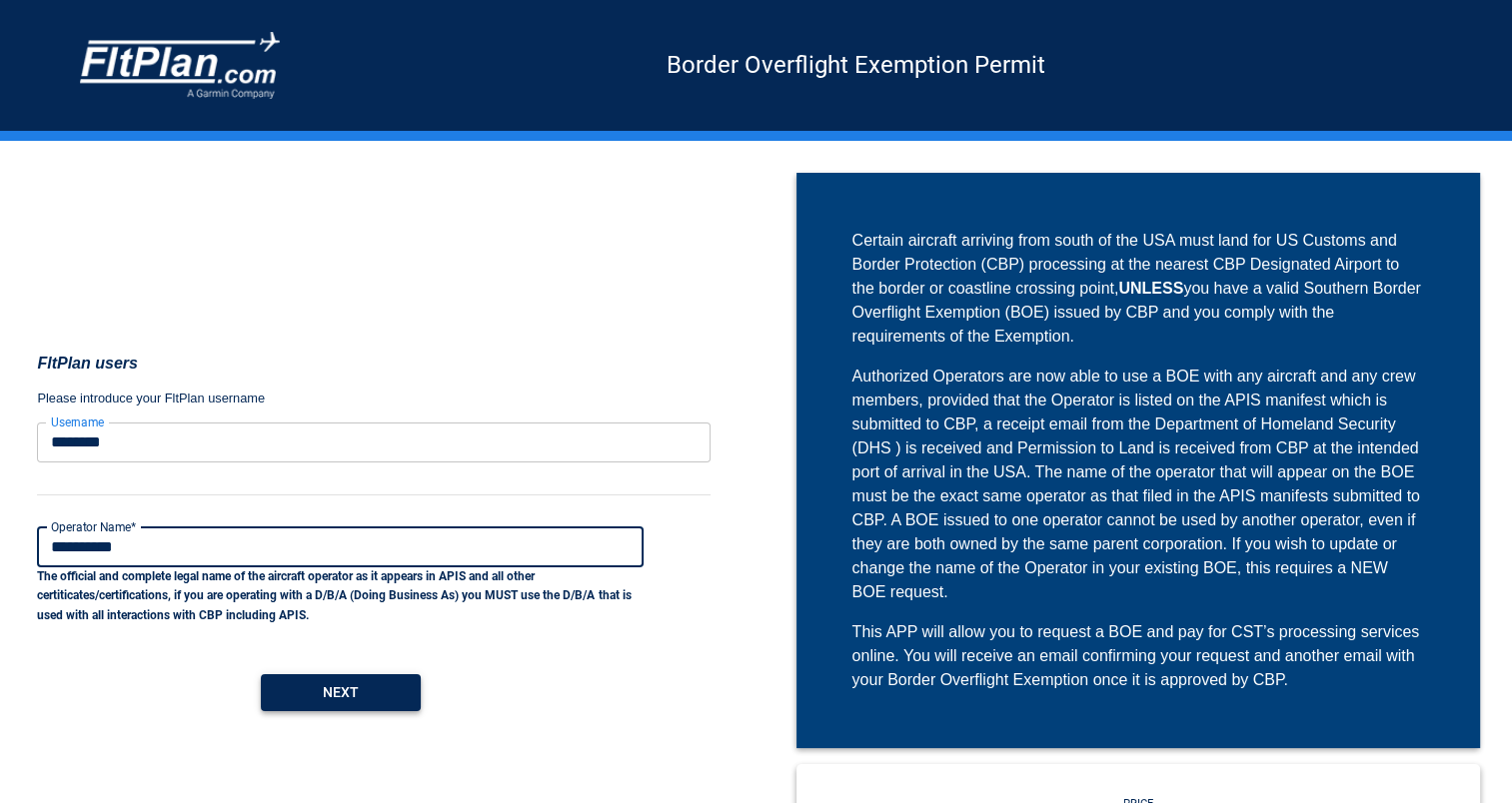 type on "**********" 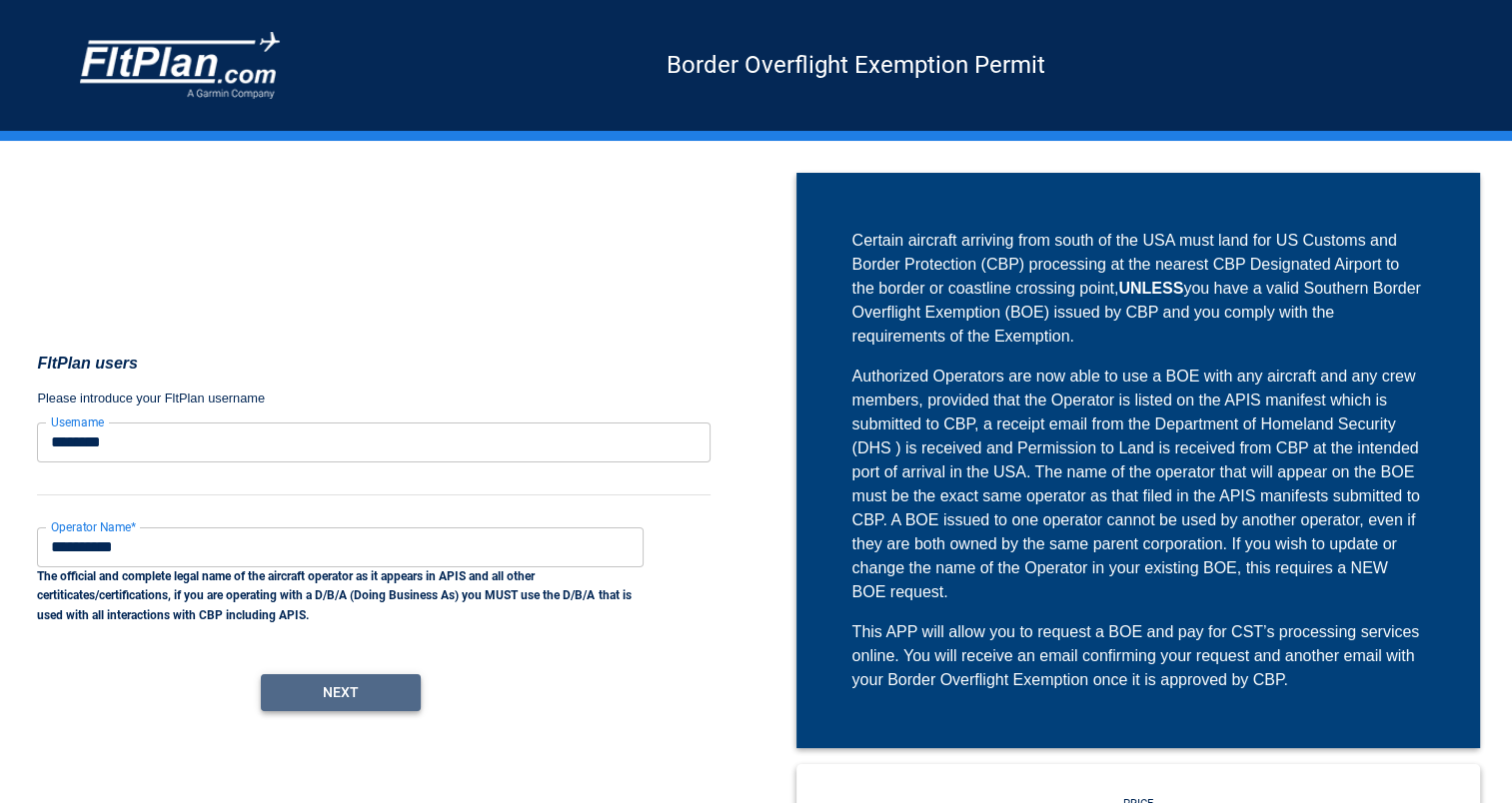 click on "Next" at bounding box center [341, 692] 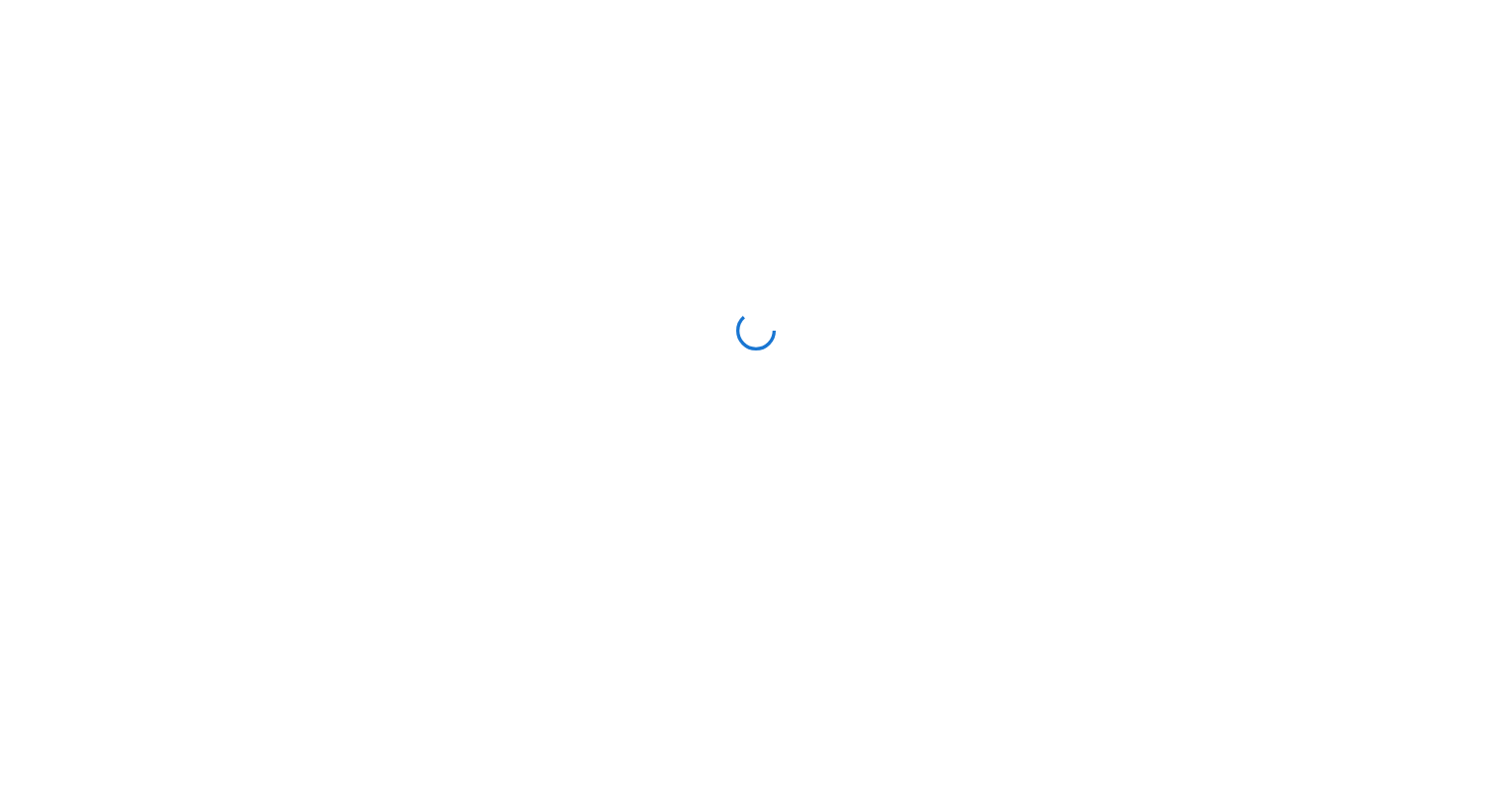 scroll, scrollTop: 0, scrollLeft: 0, axis: both 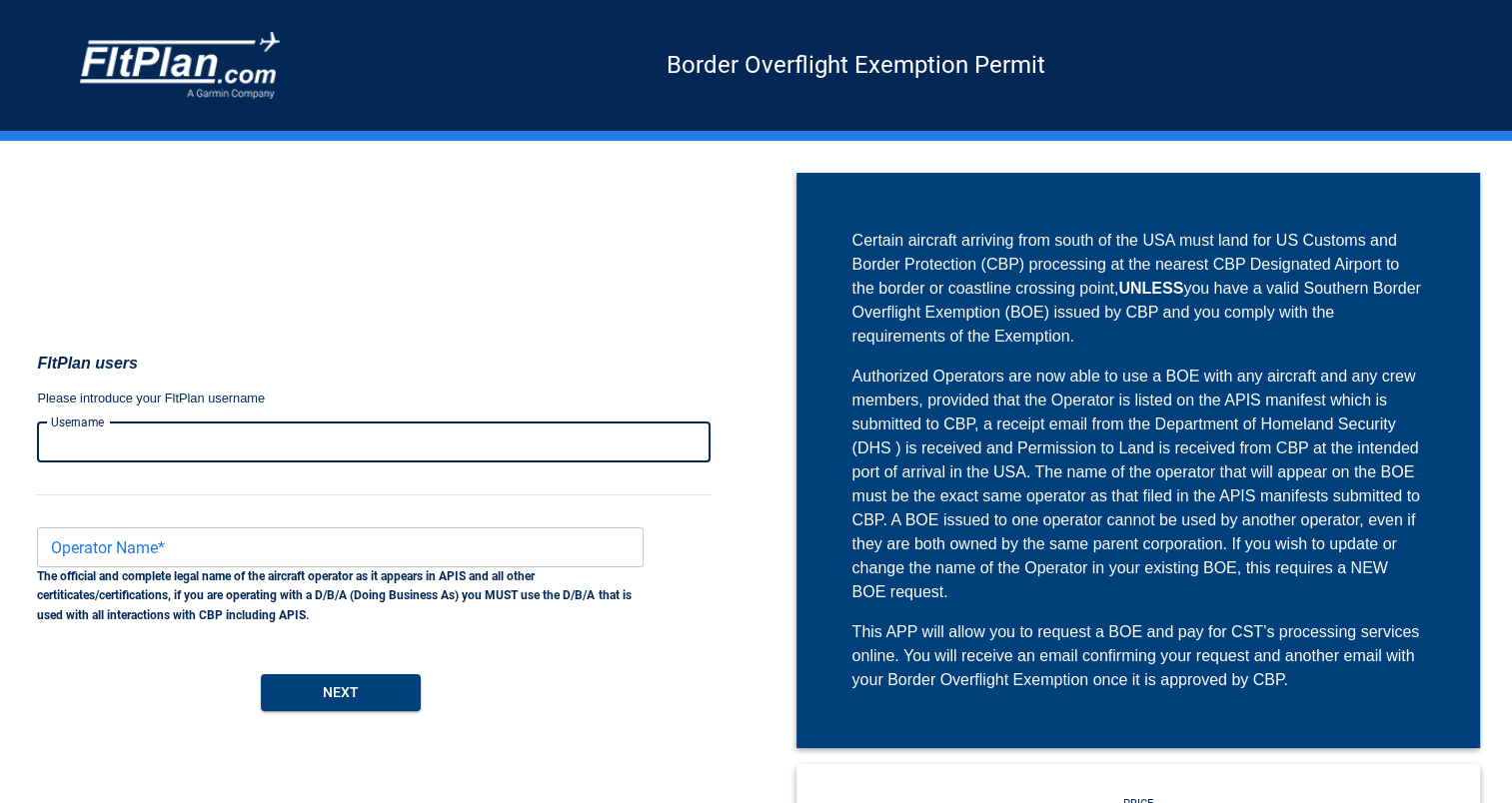 click on "Username" at bounding box center [374, 442] 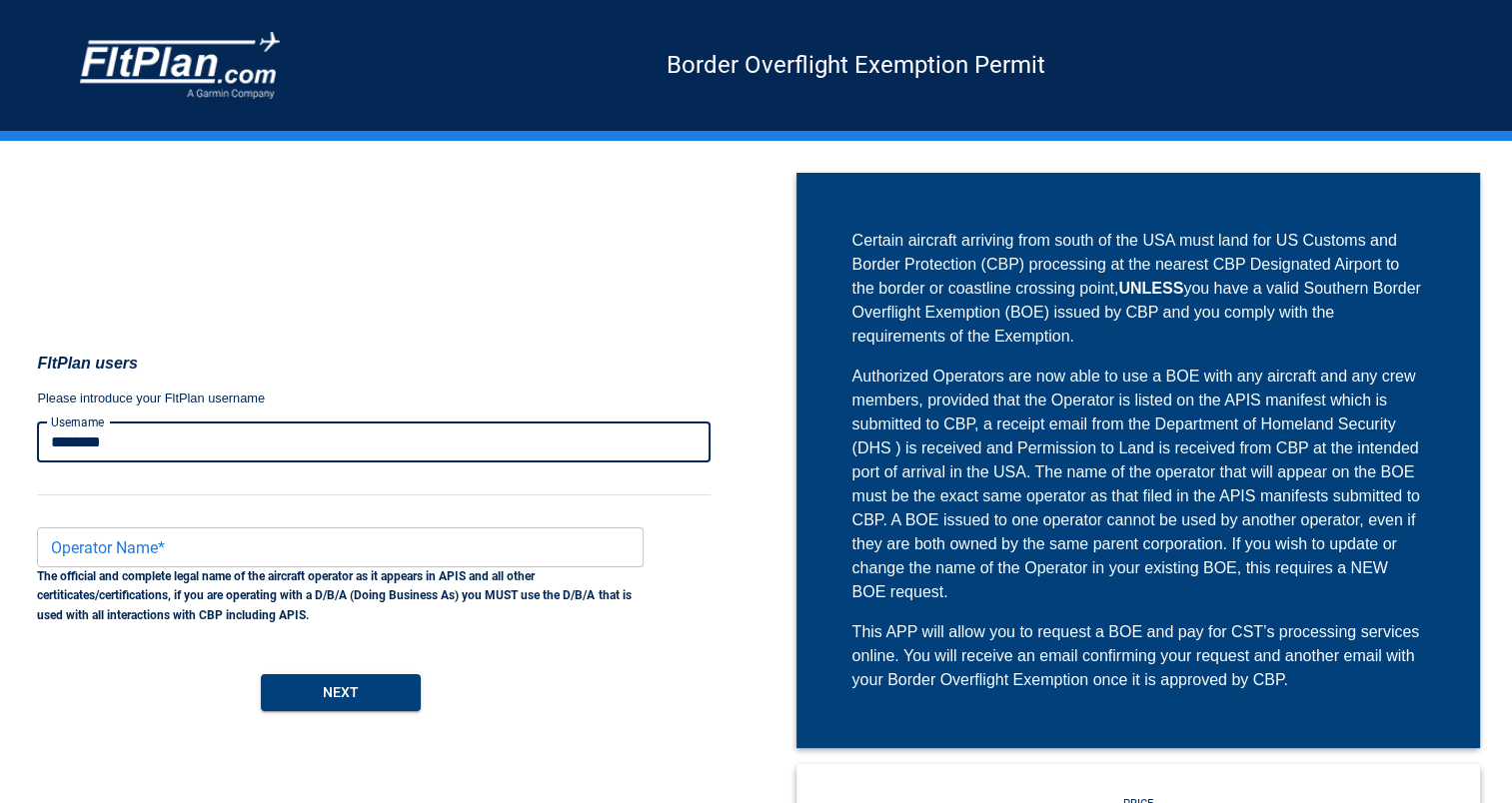 type on "********" 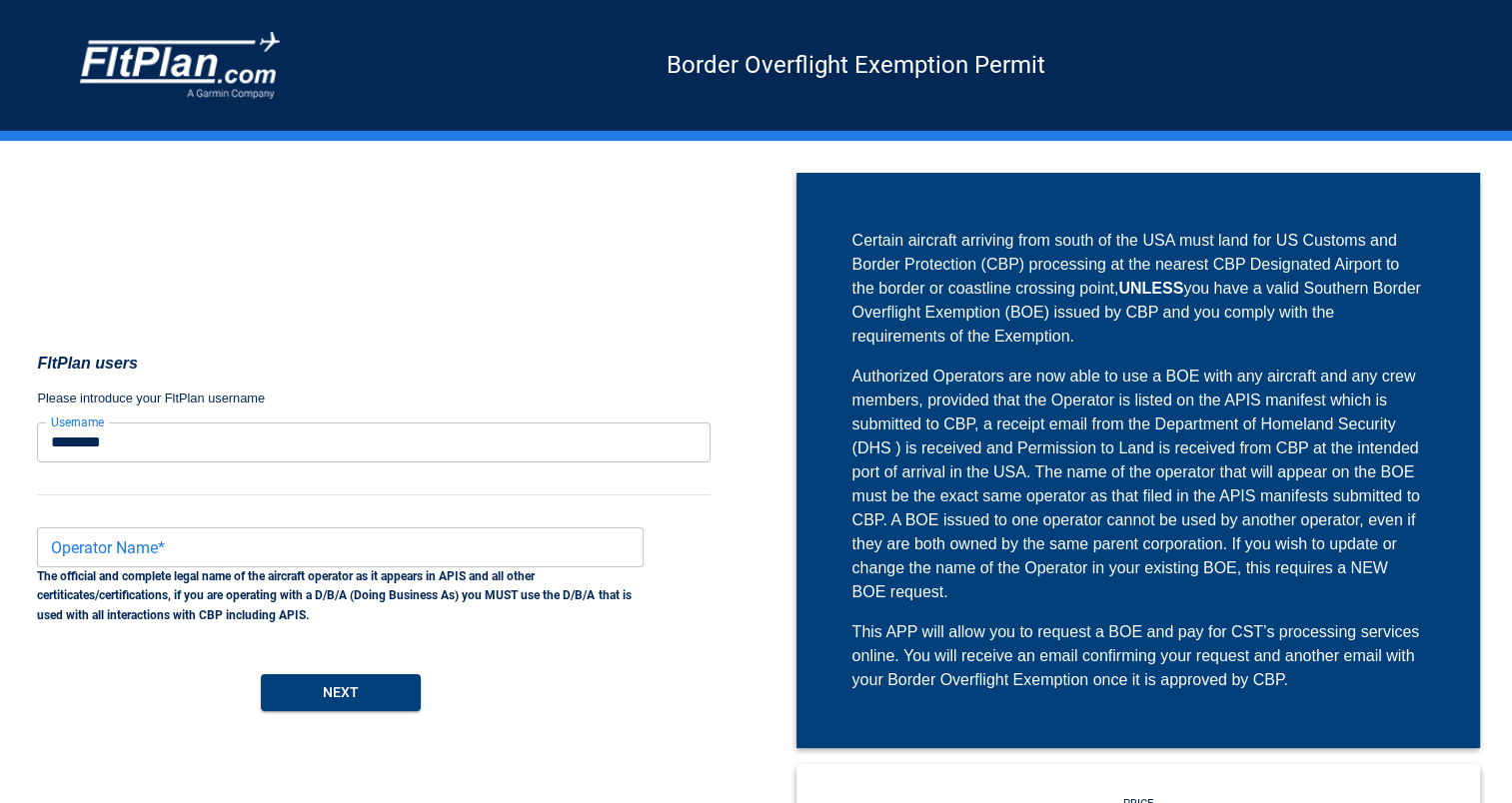 click on "Next" at bounding box center [332, 684] 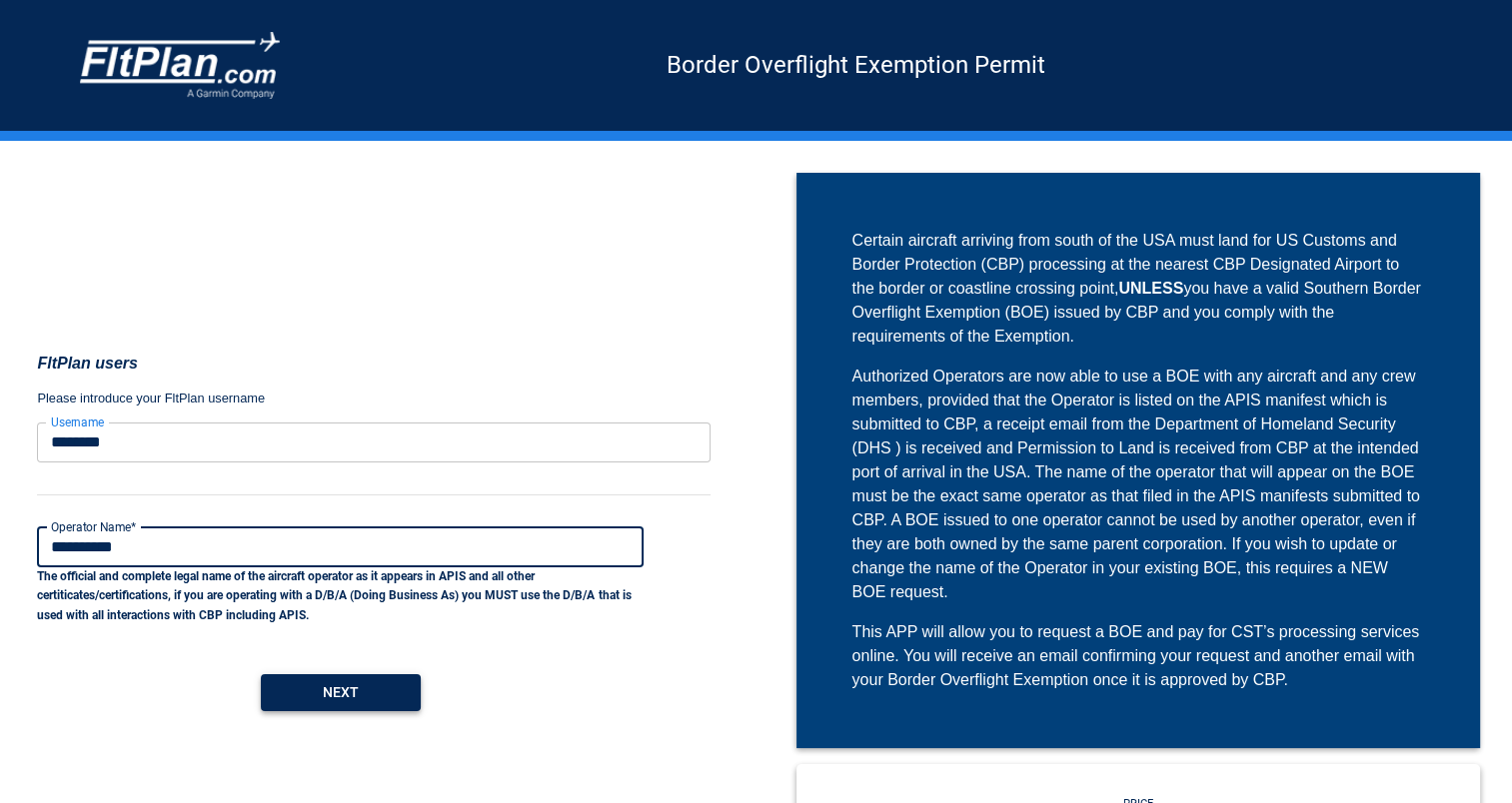 type on "**********" 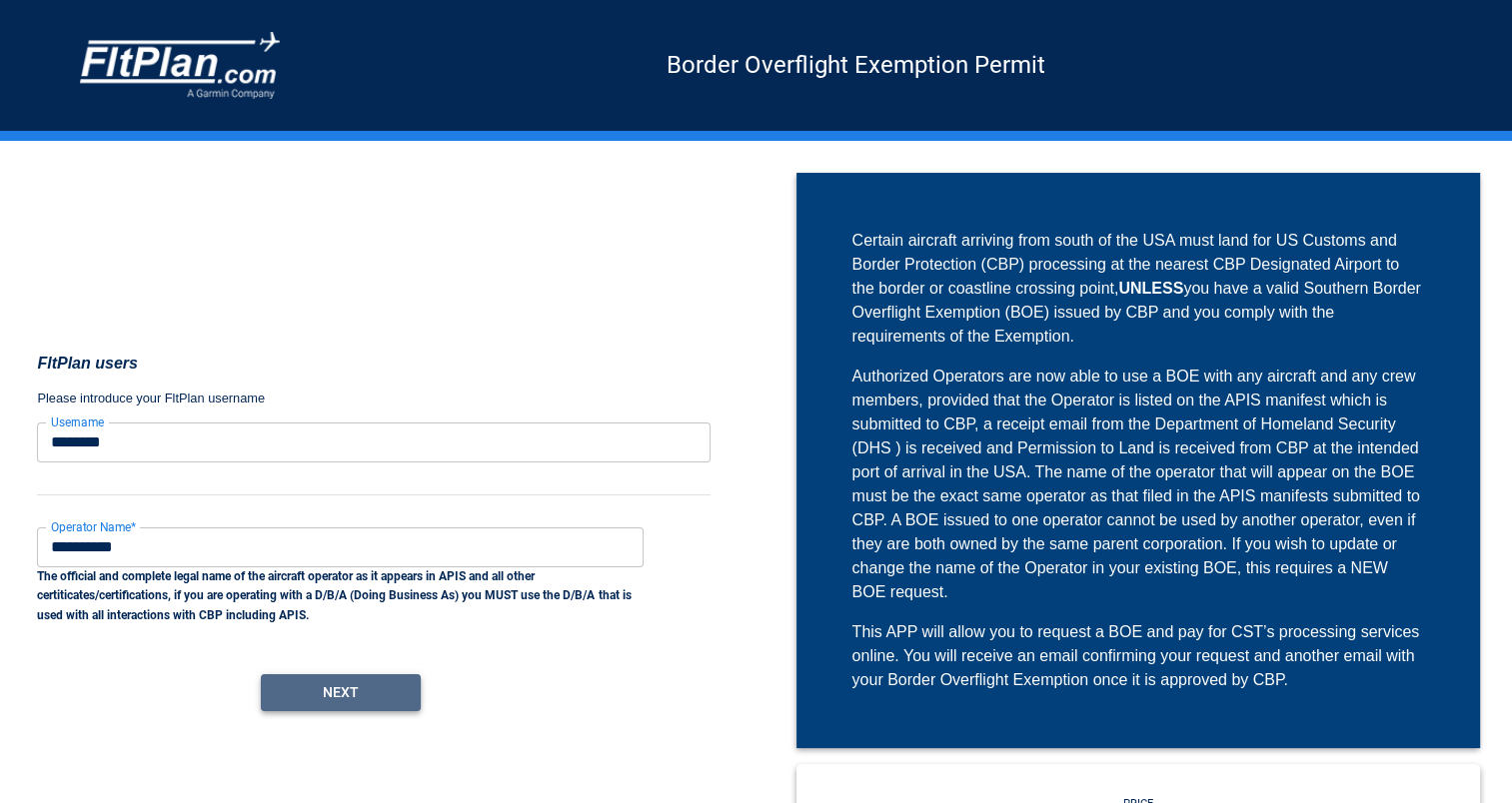 click on "Next" at bounding box center [341, 692] 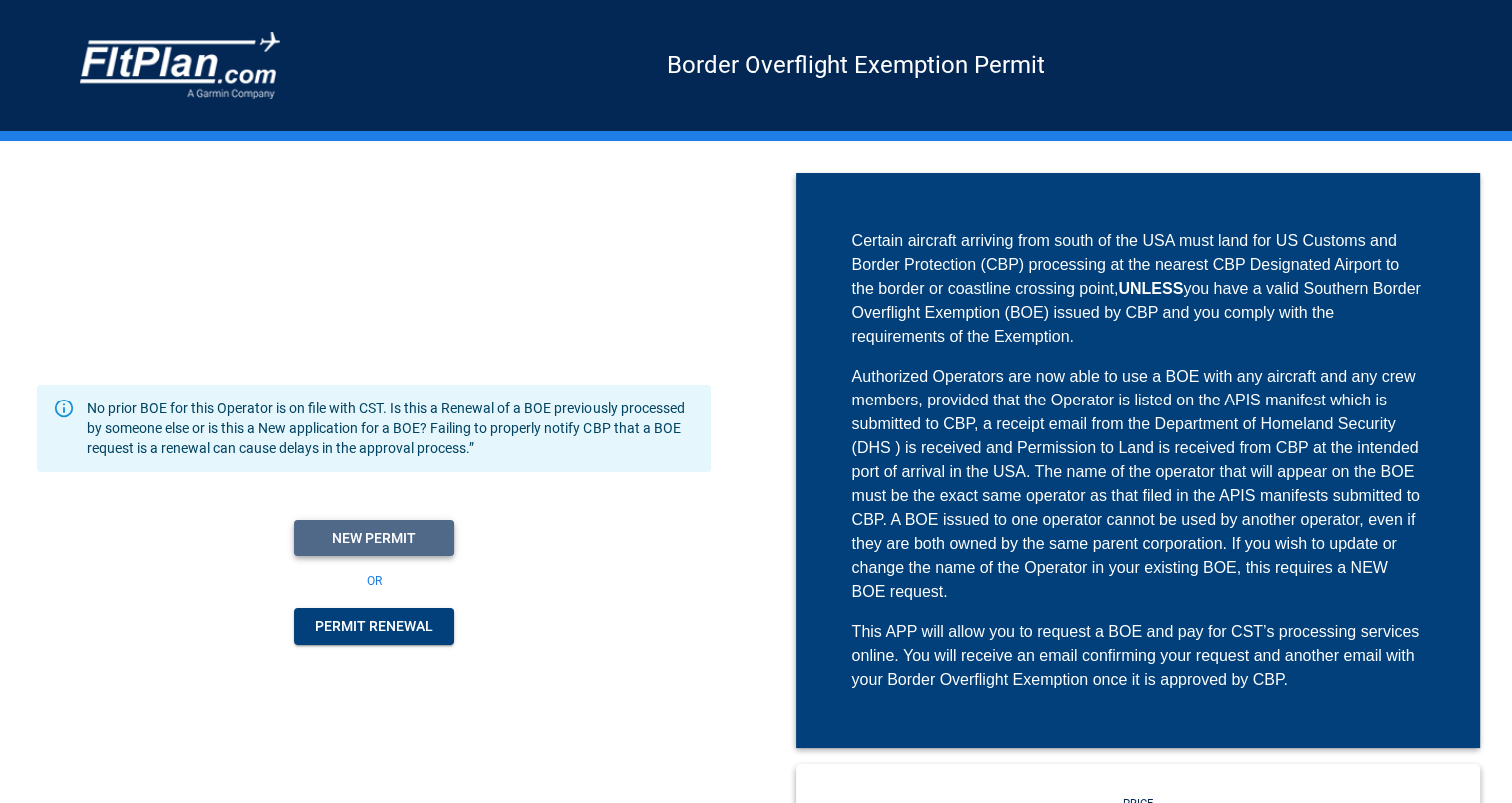 click on "New Permit" at bounding box center [374, 538] 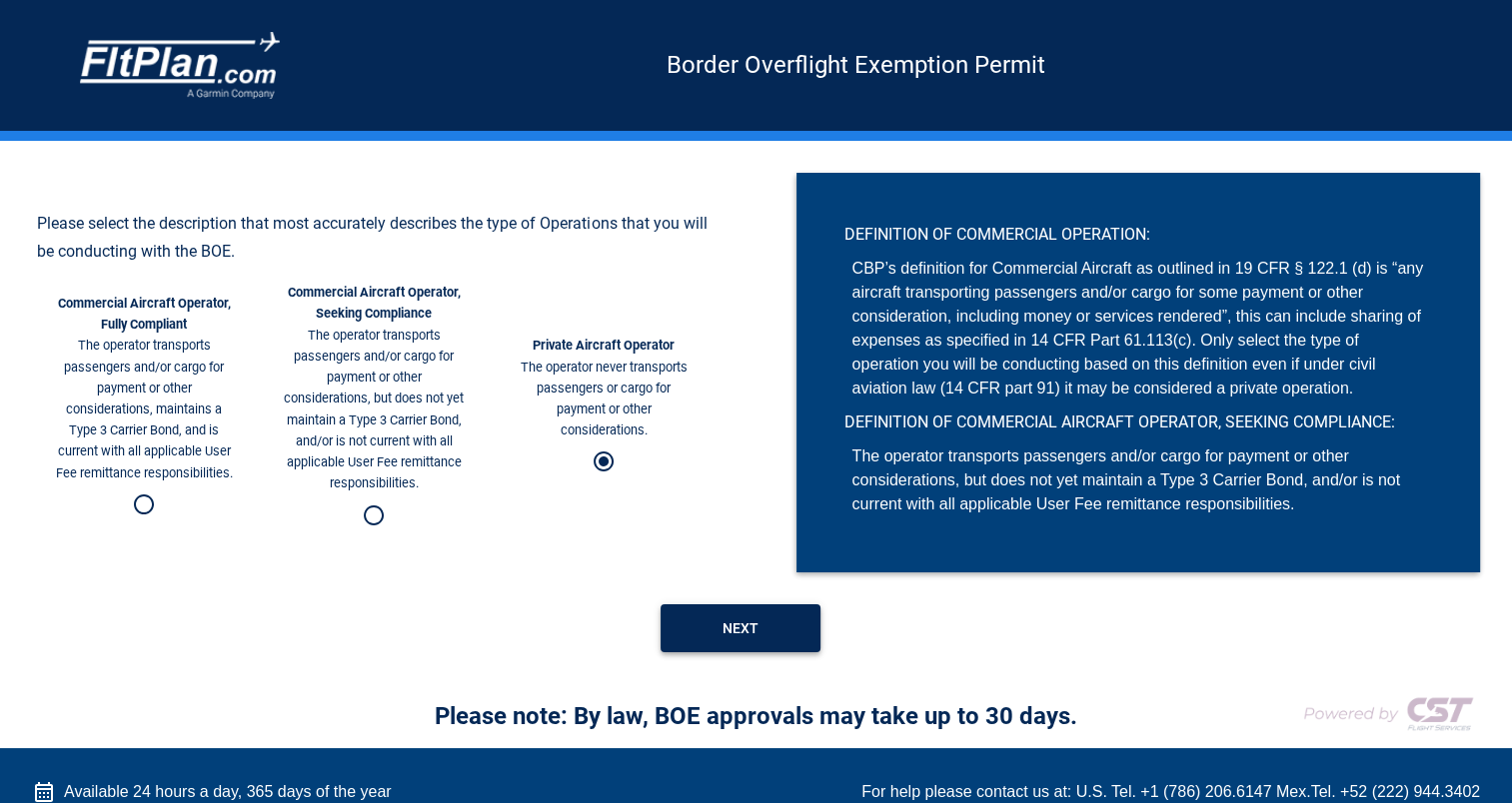click on "Next" at bounding box center (741, 628) 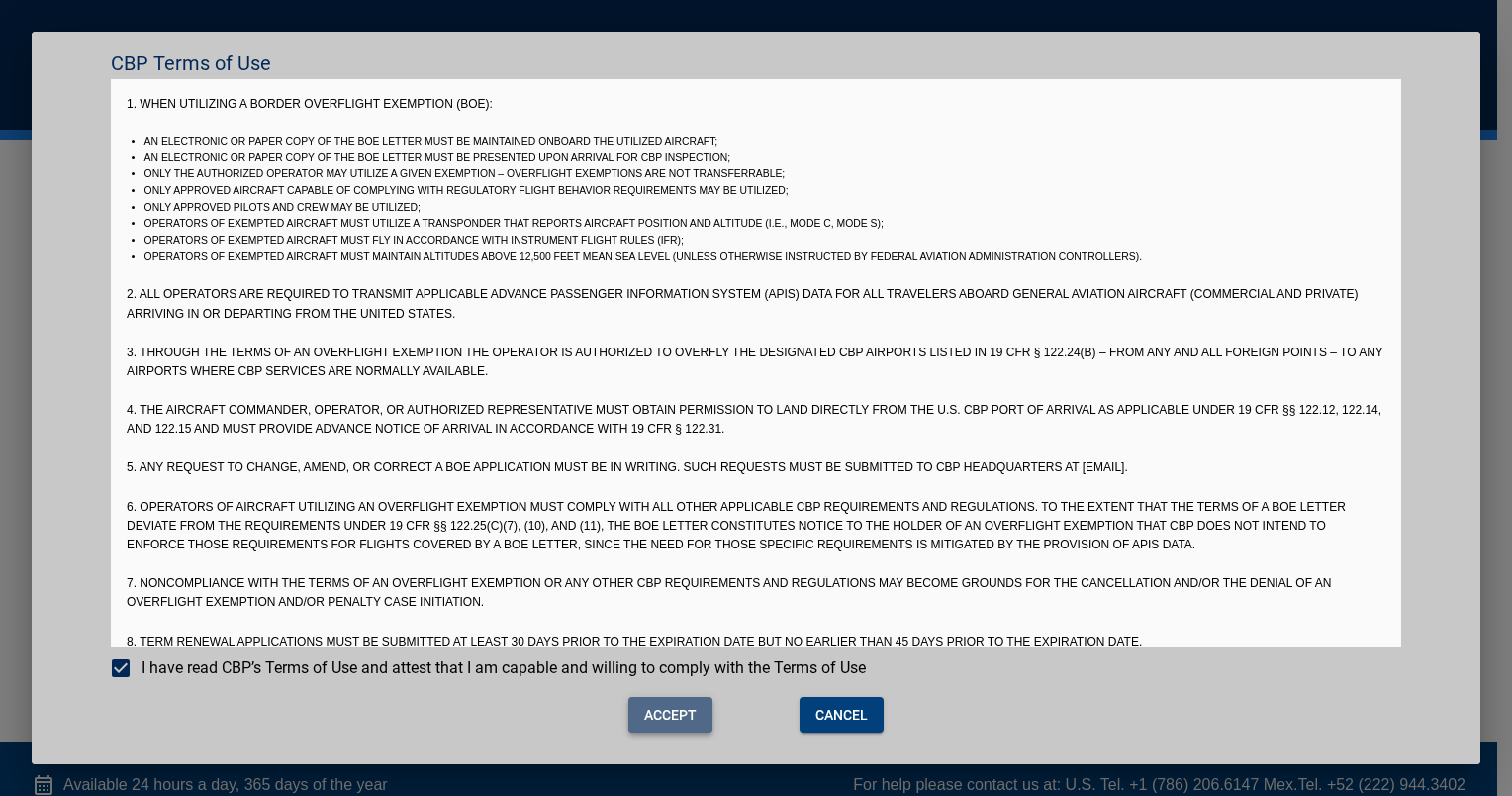 click on "Accept" at bounding box center [670, 715] 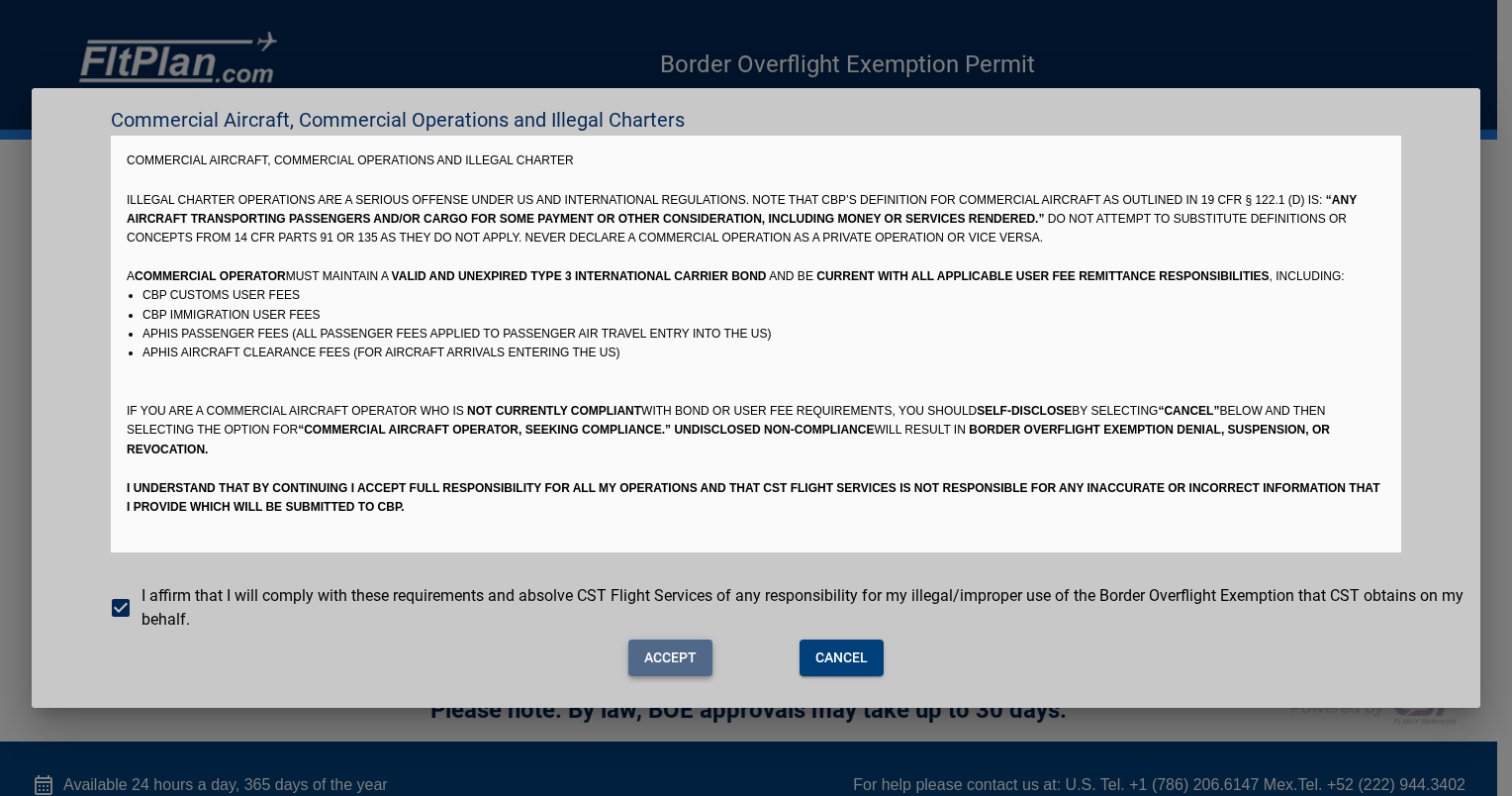 click on "Accept" at bounding box center [670, 657] 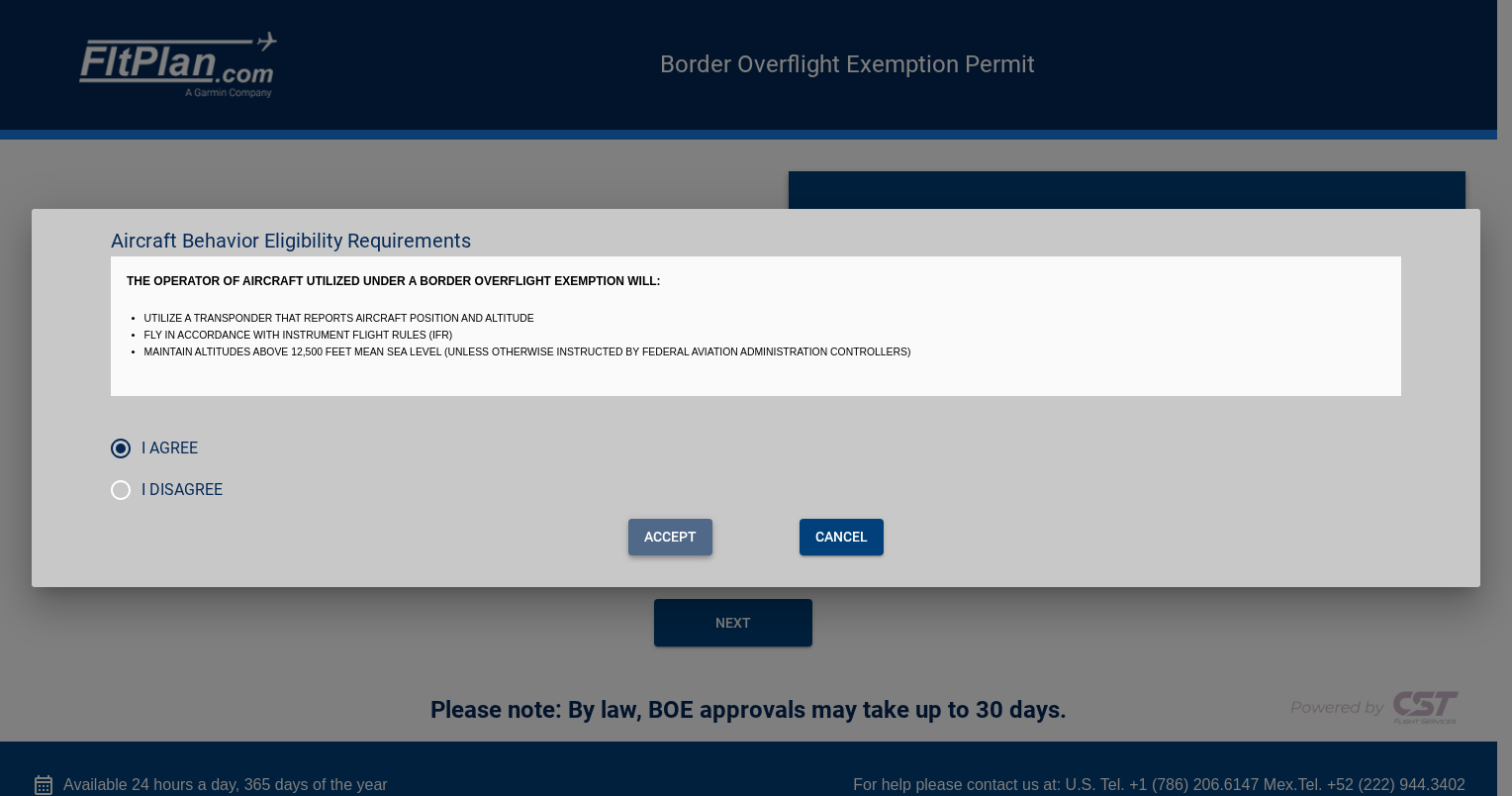 click on "Accept" at bounding box center (670, 537) 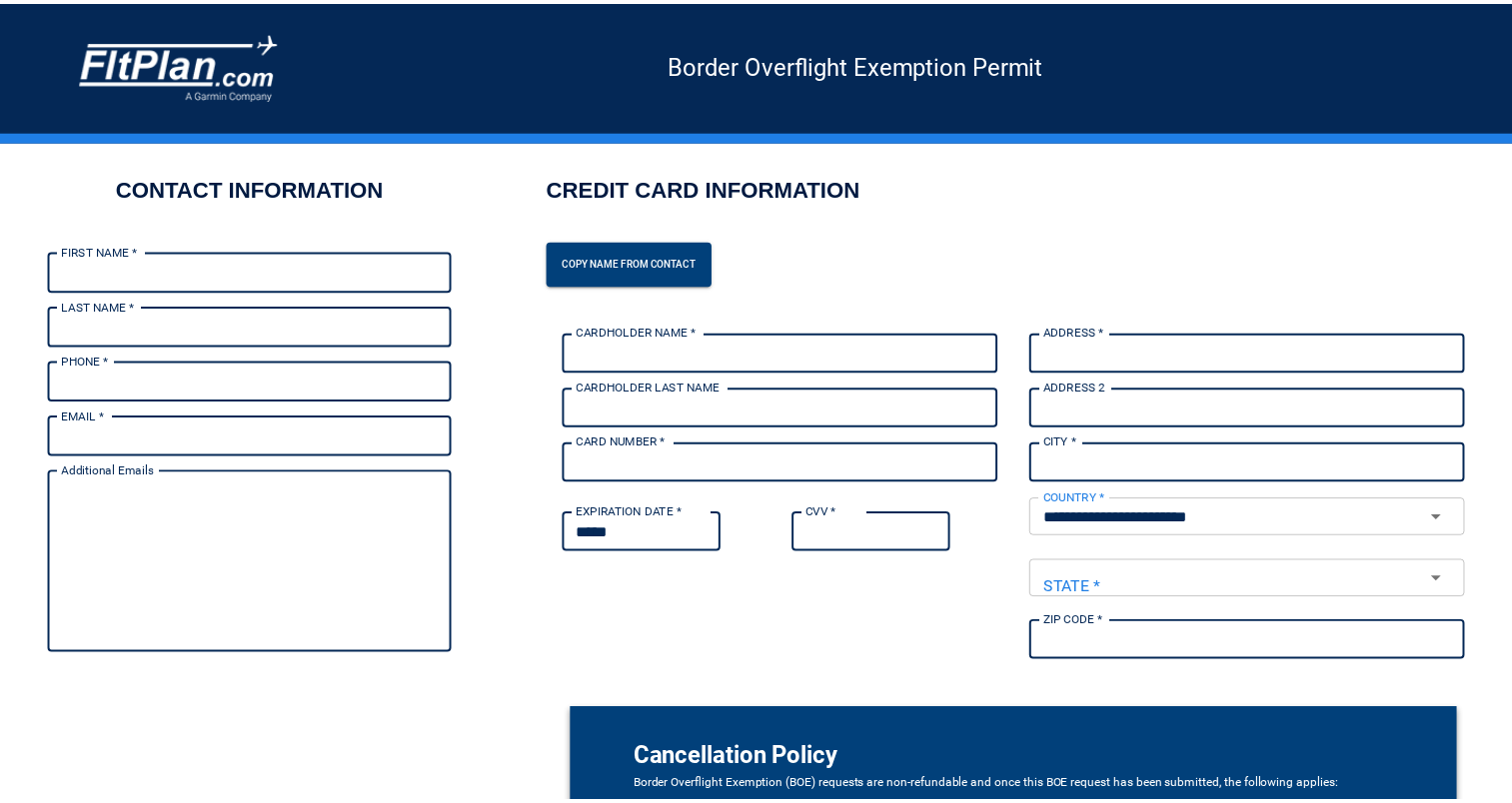 scroll, scrollTop: 525, scrollLeft: 0, axis: vertical 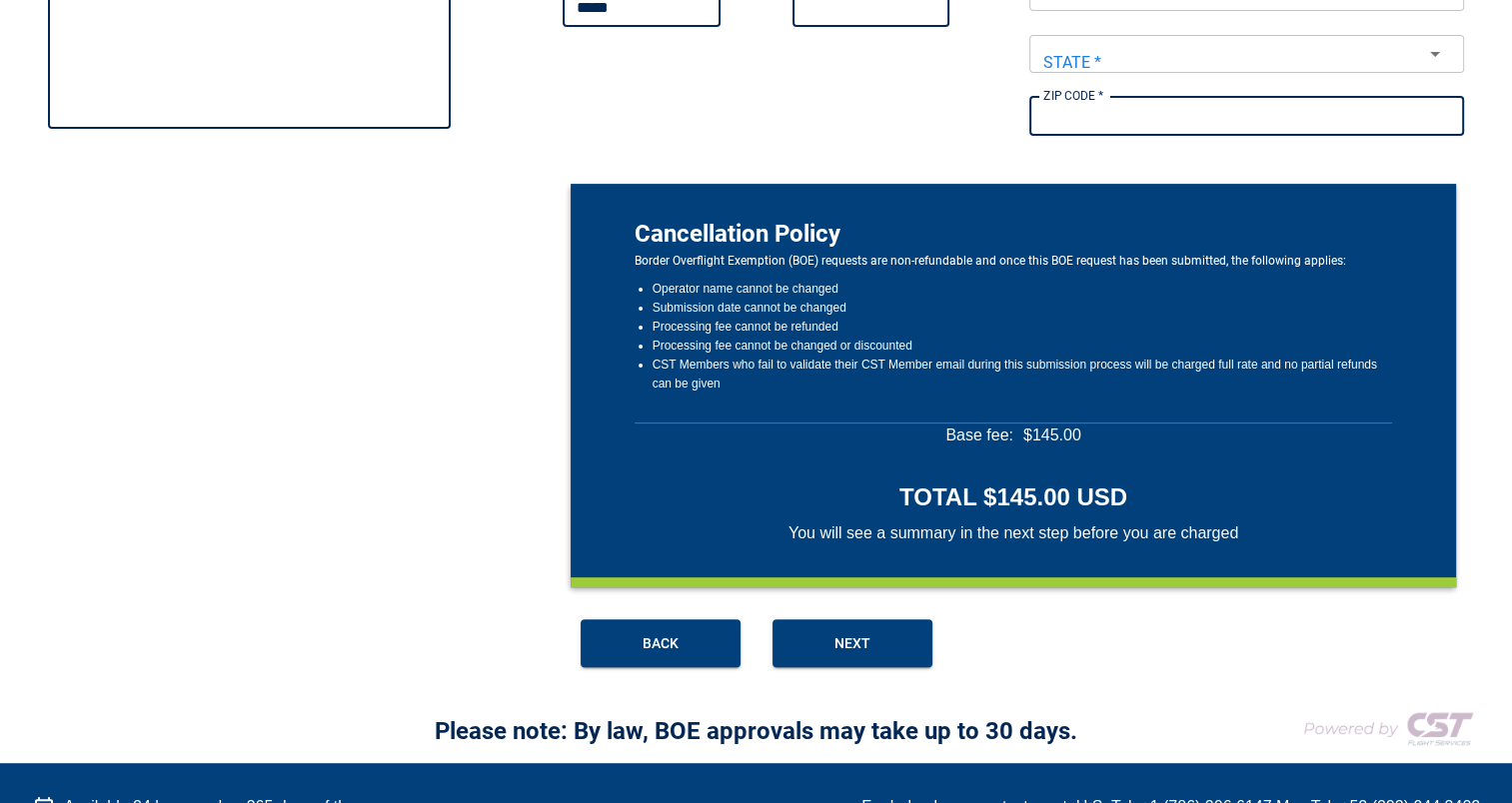 click on "Base fee: $  145.00 TOTAL $145.00 USD You will see a summary in the next step before you are charged" at bounding box center [1013, 484] 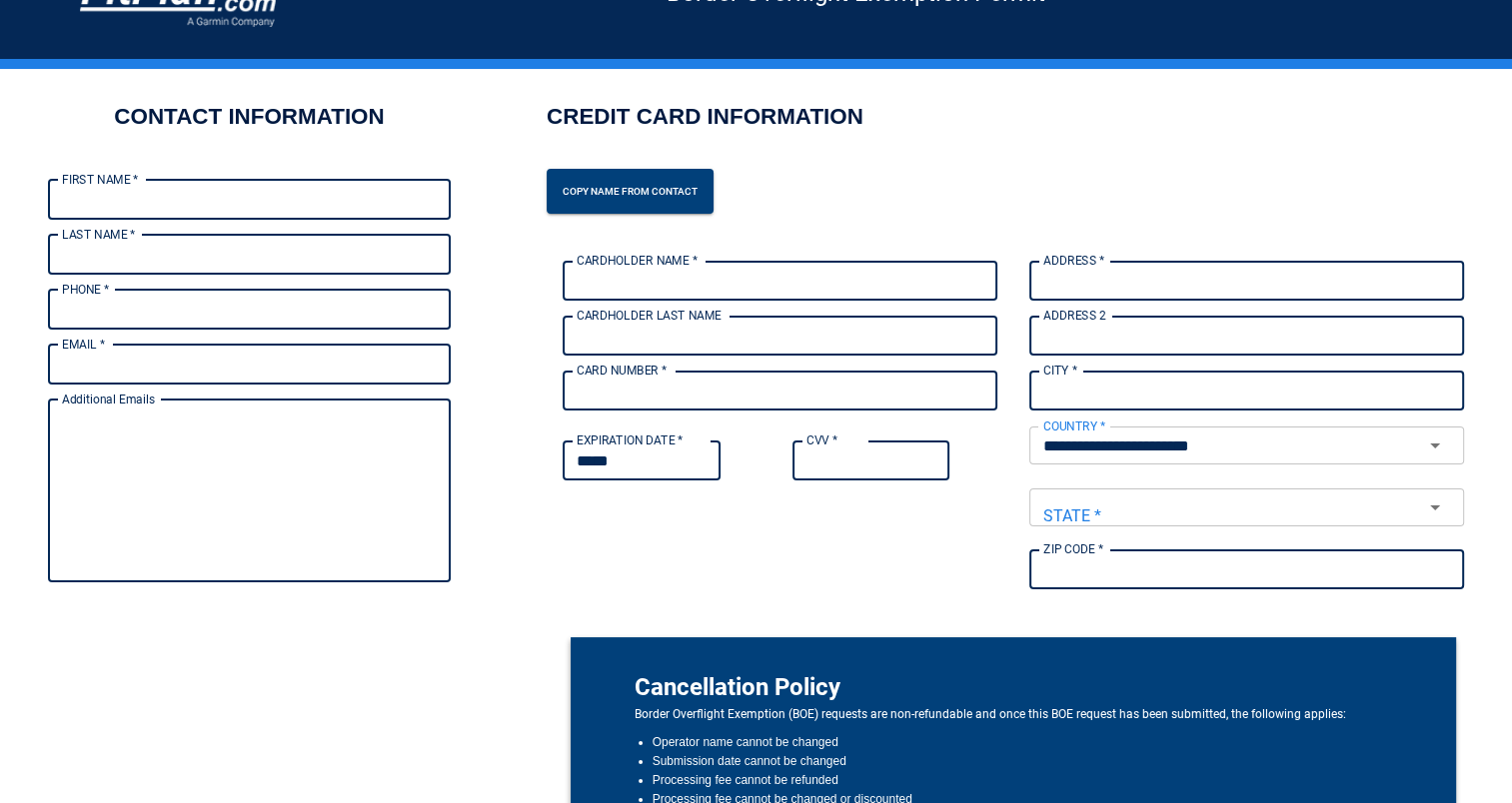 scroll, scrollTop: 46, scrollLeft: 0, axis: vertical 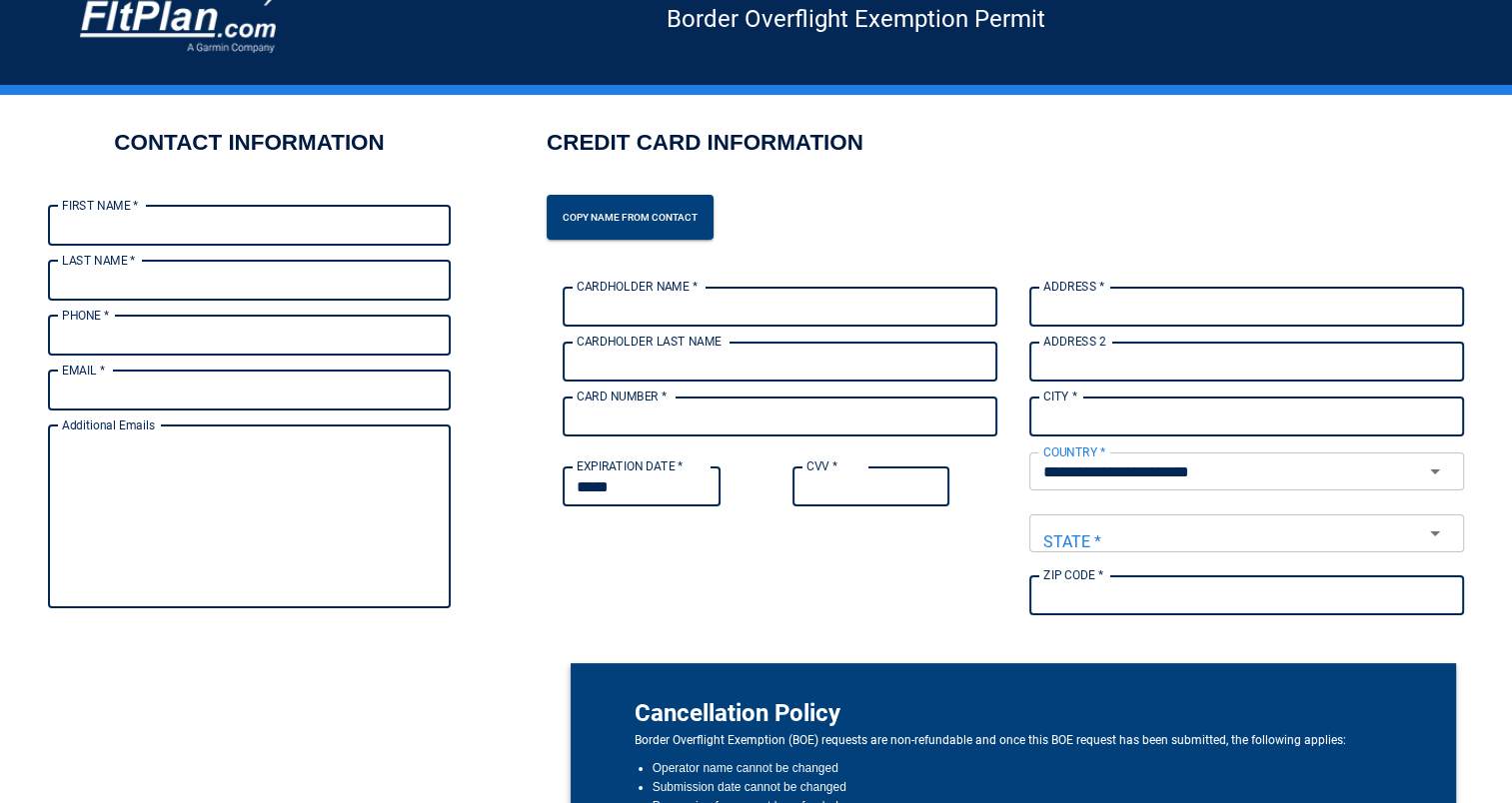 click on "FIRST NAME *" at bounding box center [249, 226] 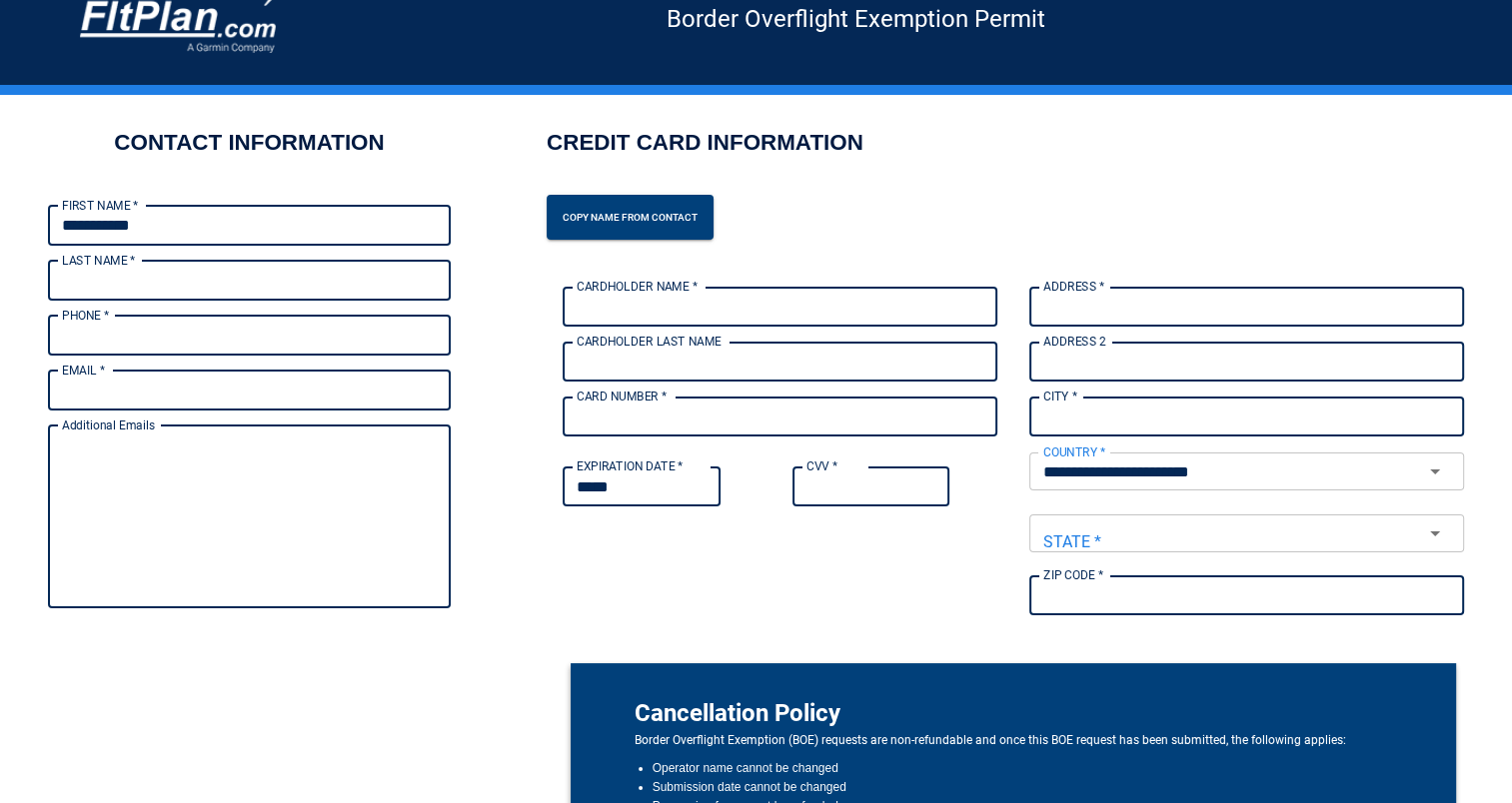 type on "********" 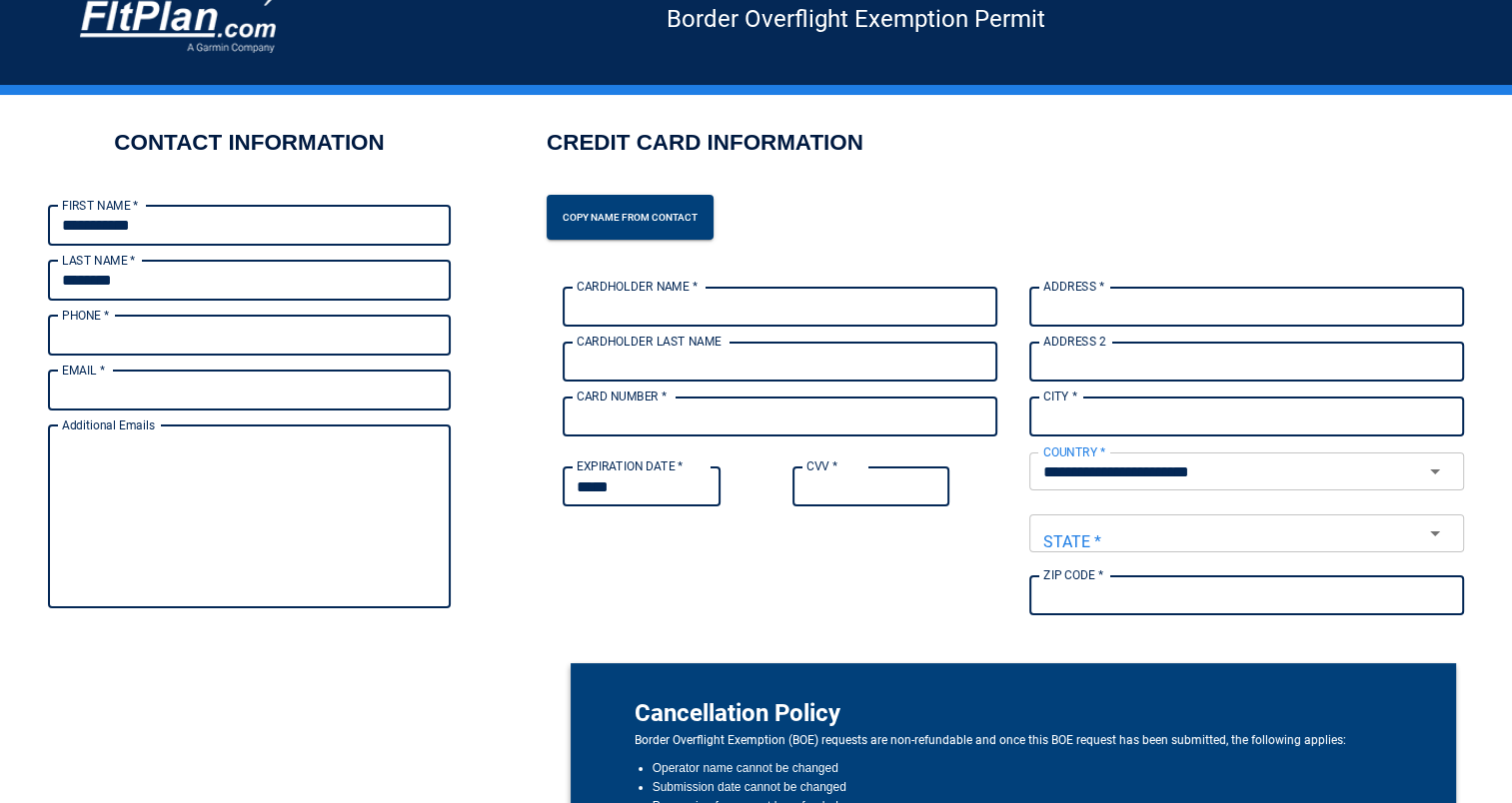 type on "**********" 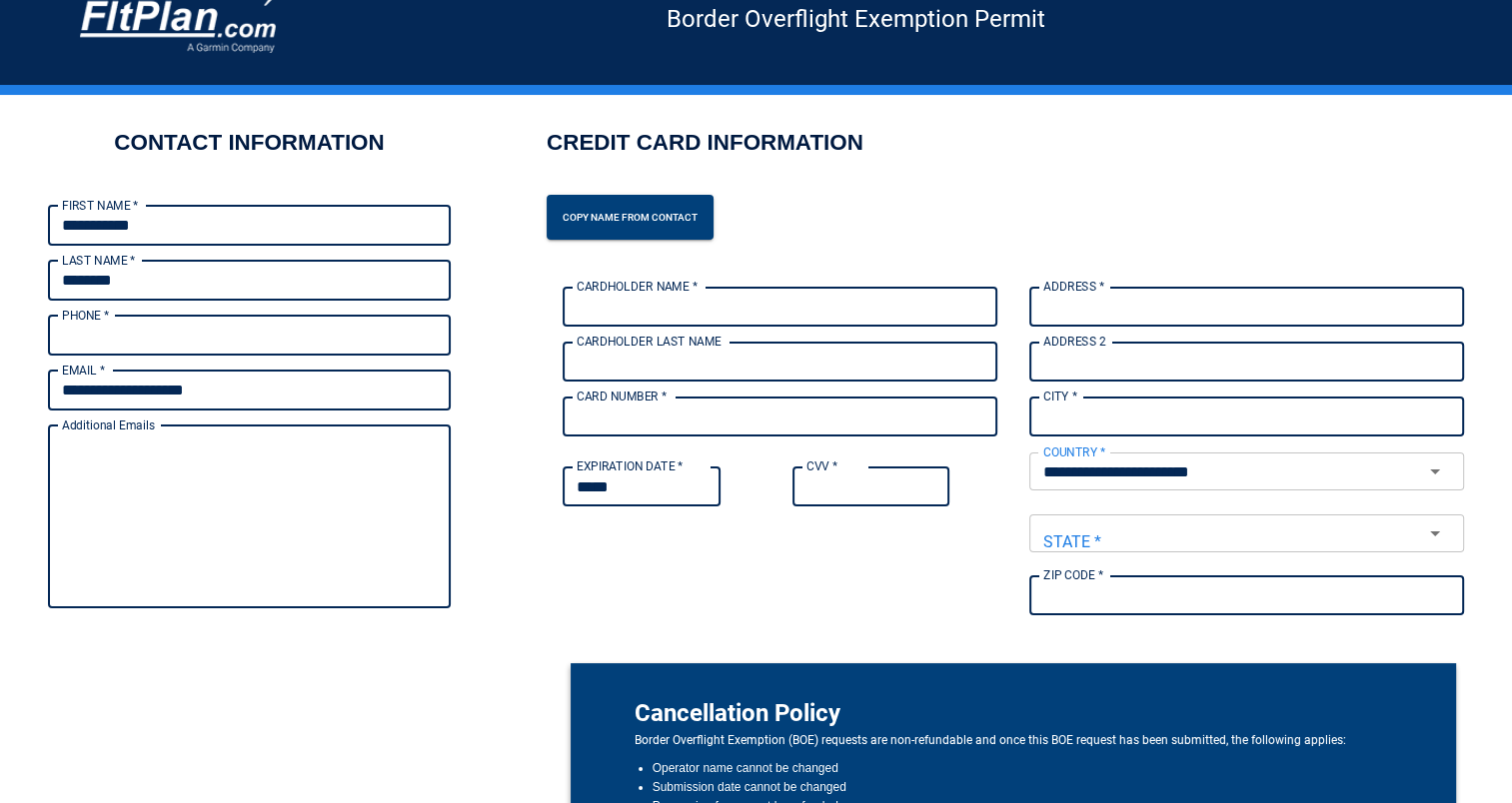 type on "**********" 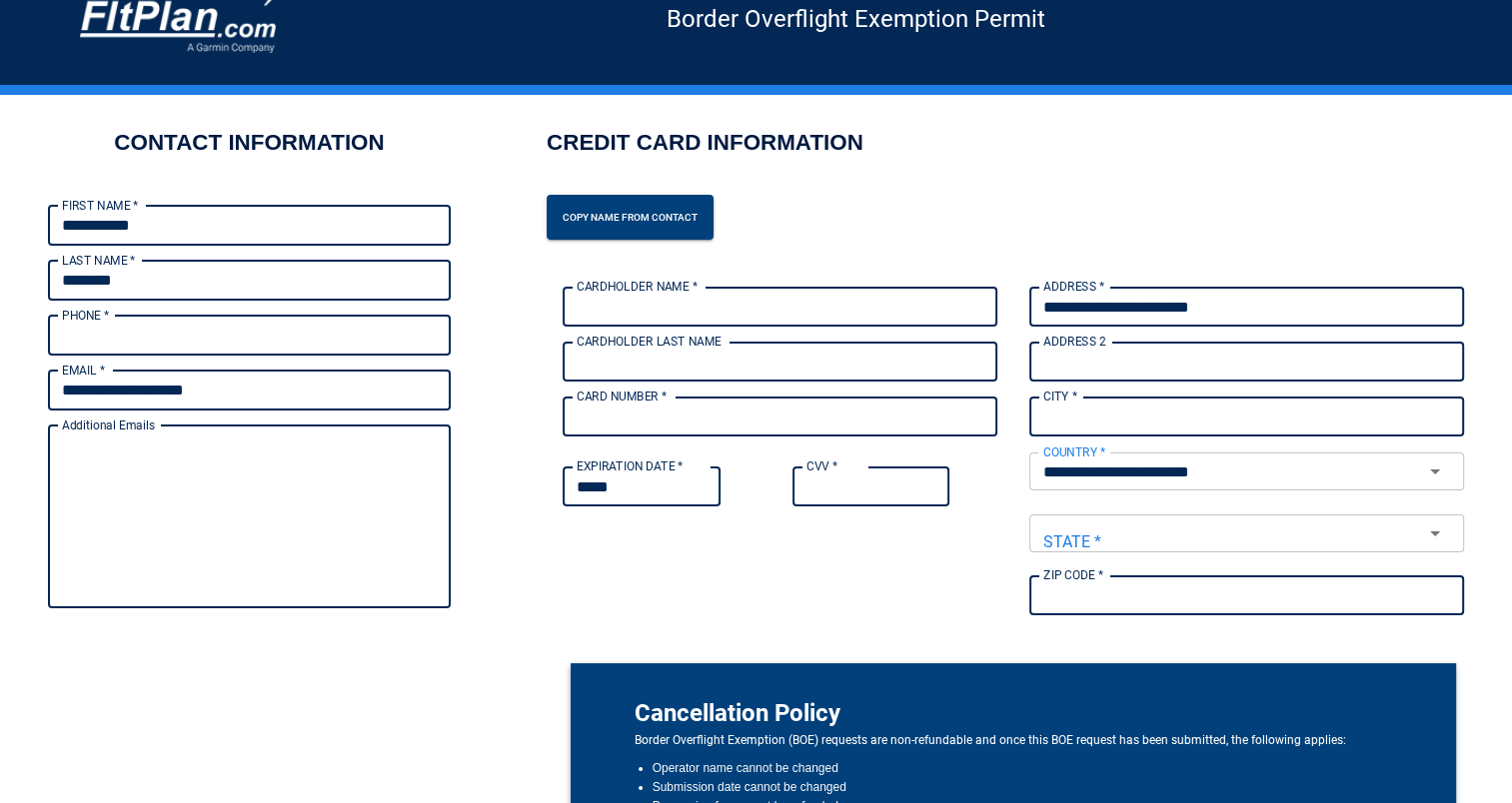 type on "*******" 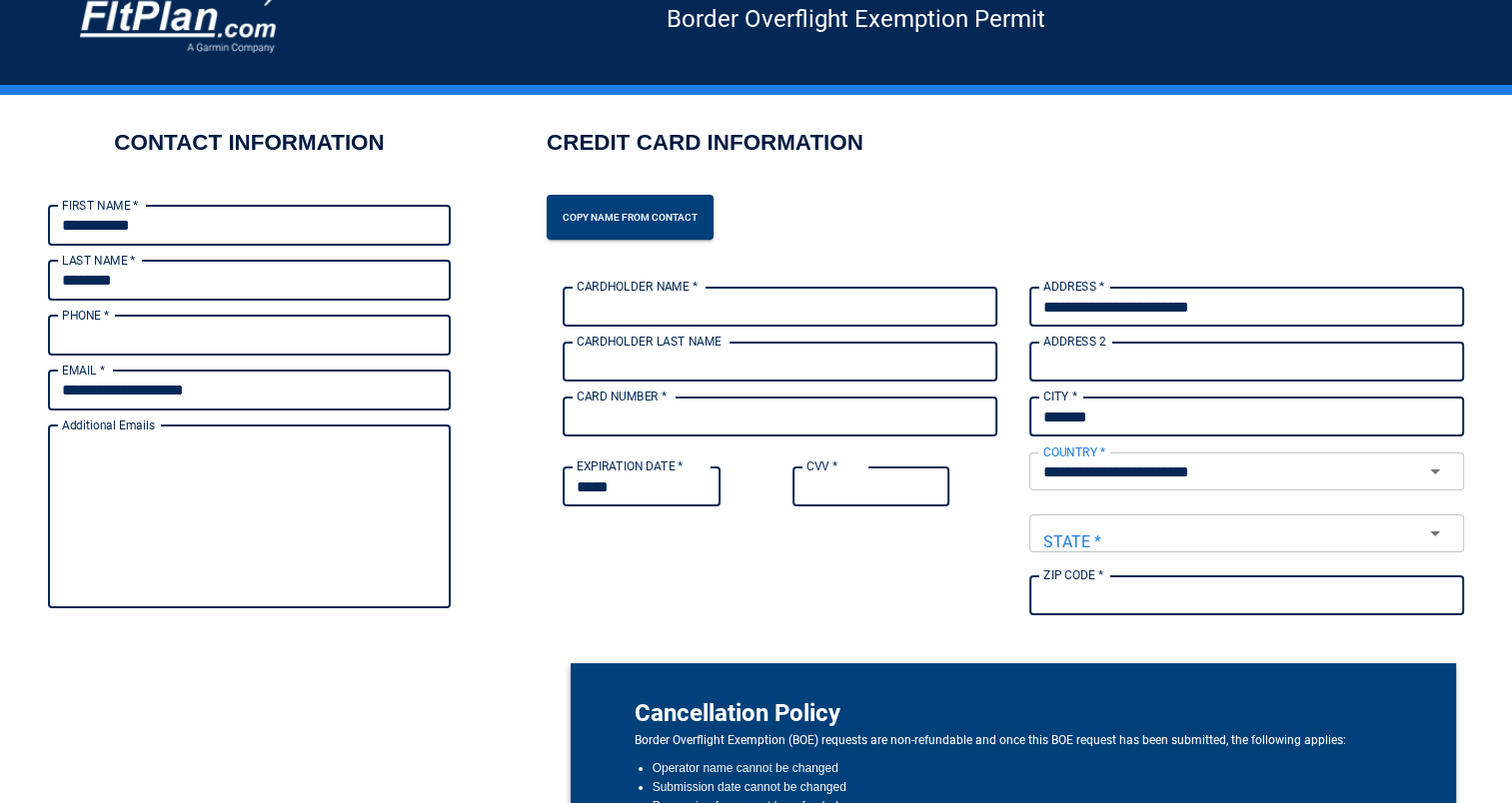 type on "**********" 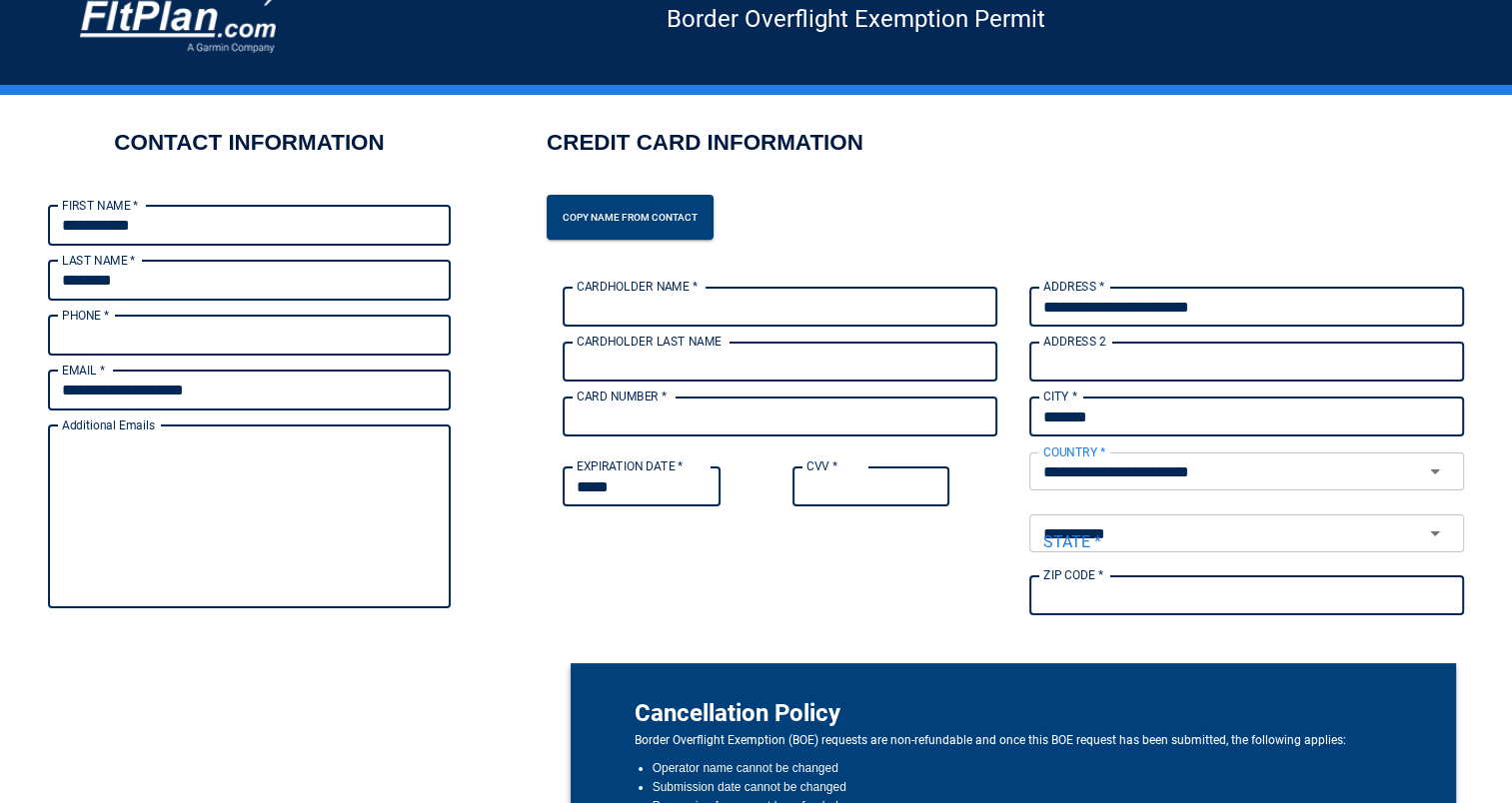 type on "*****" 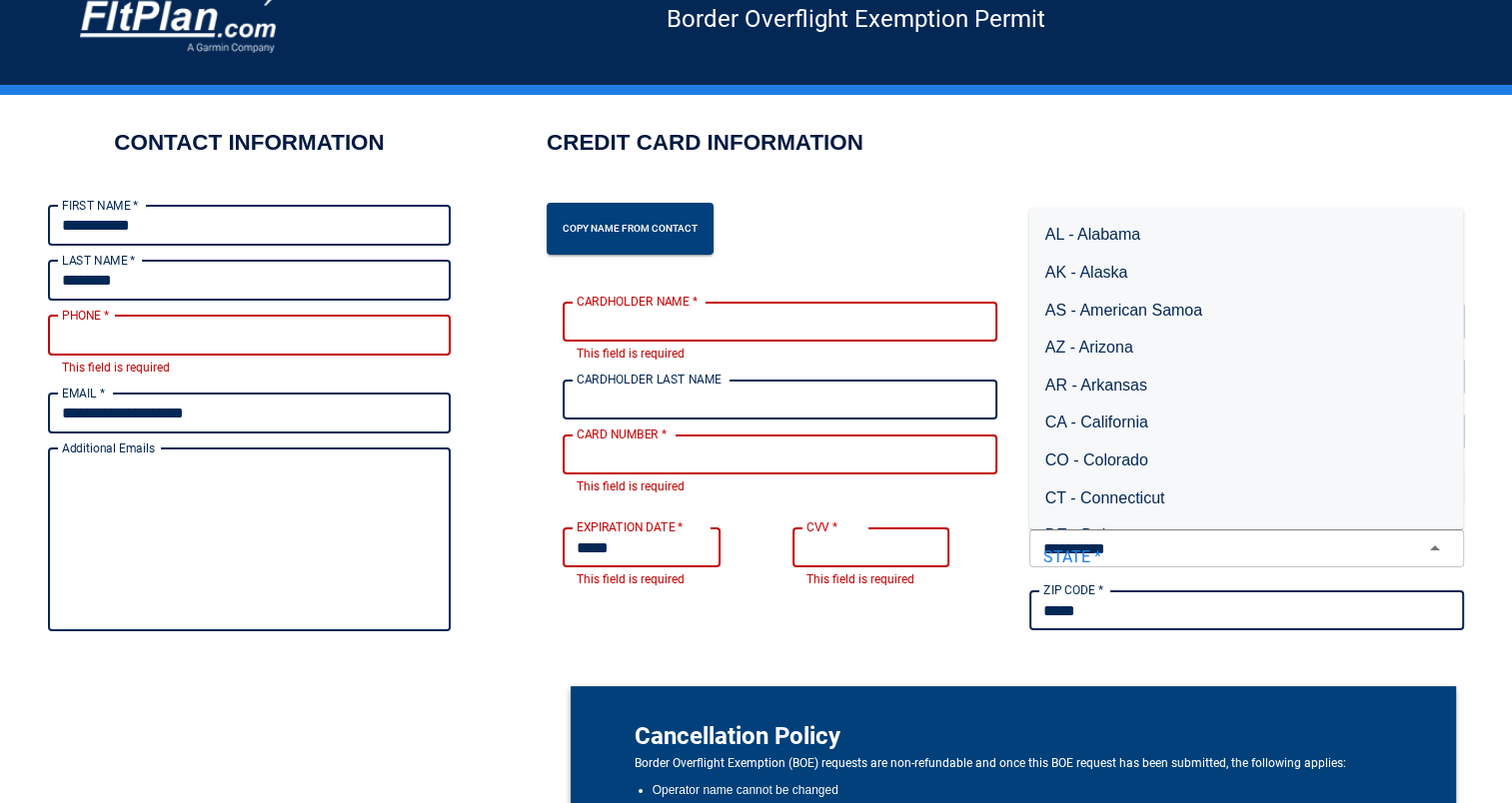 type 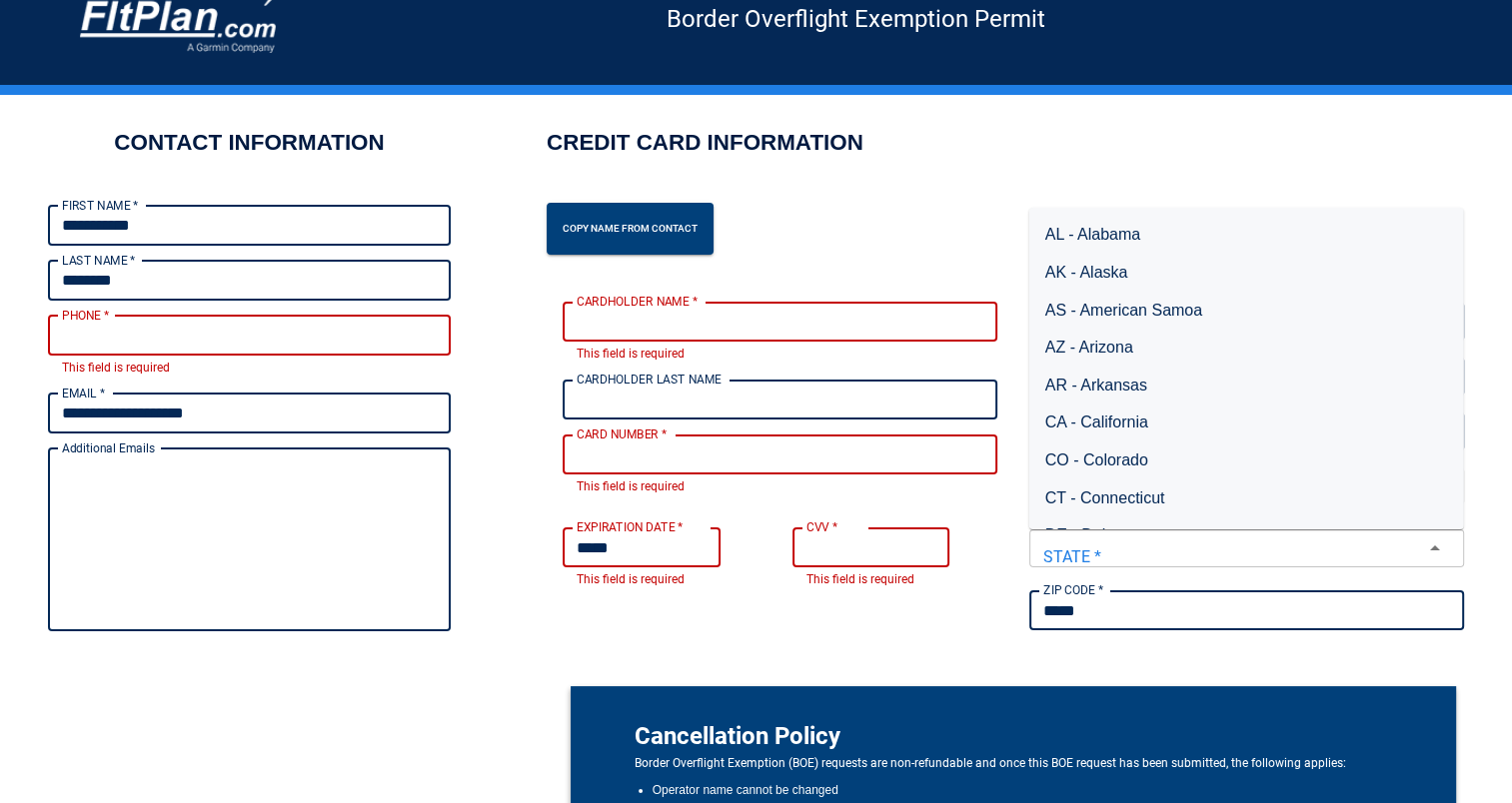click on "PHONE *" at bounding box center (249, 336) 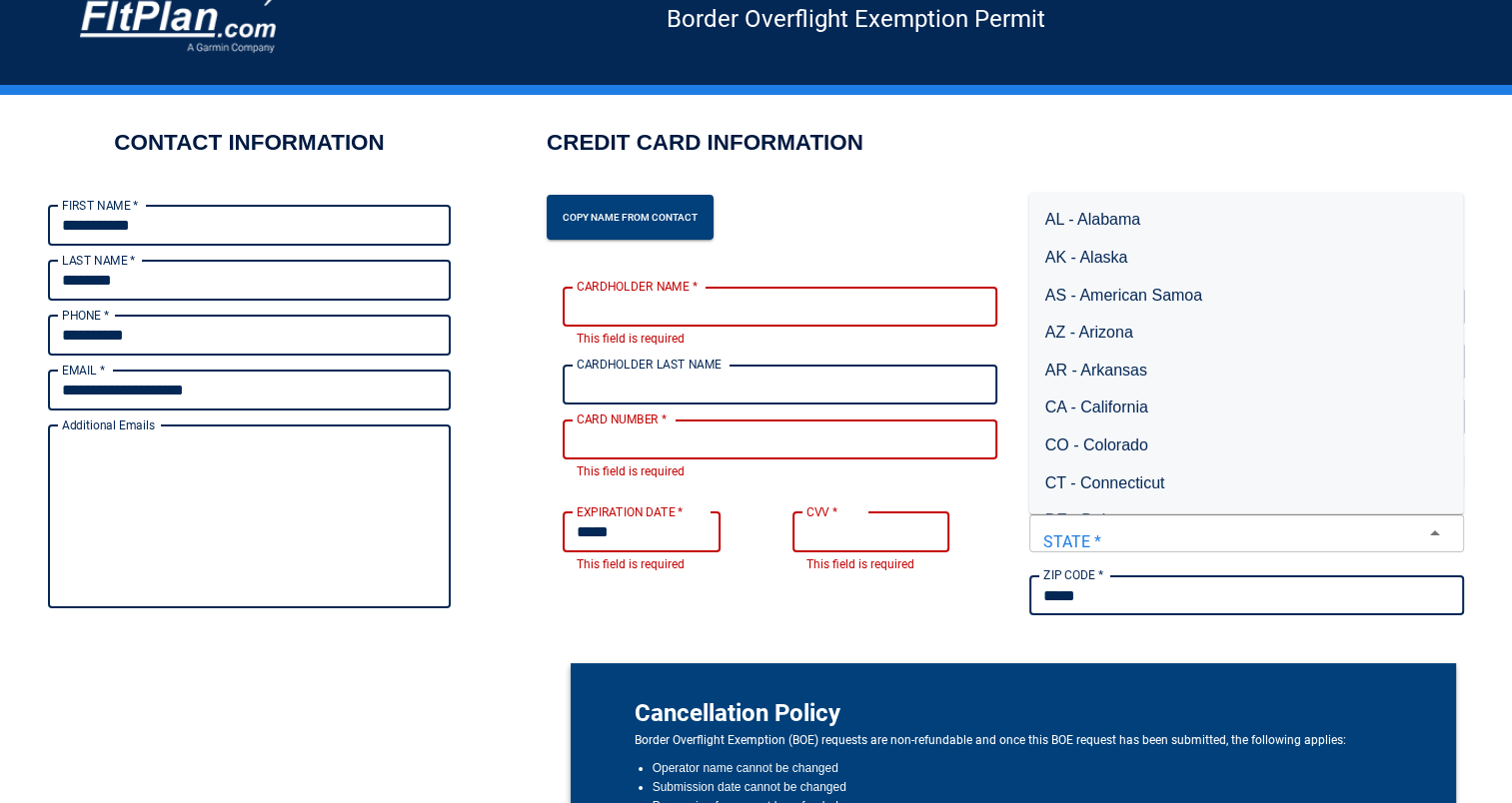 click on "CARDHOLDER NAME *" at bounding box center (779, 307) 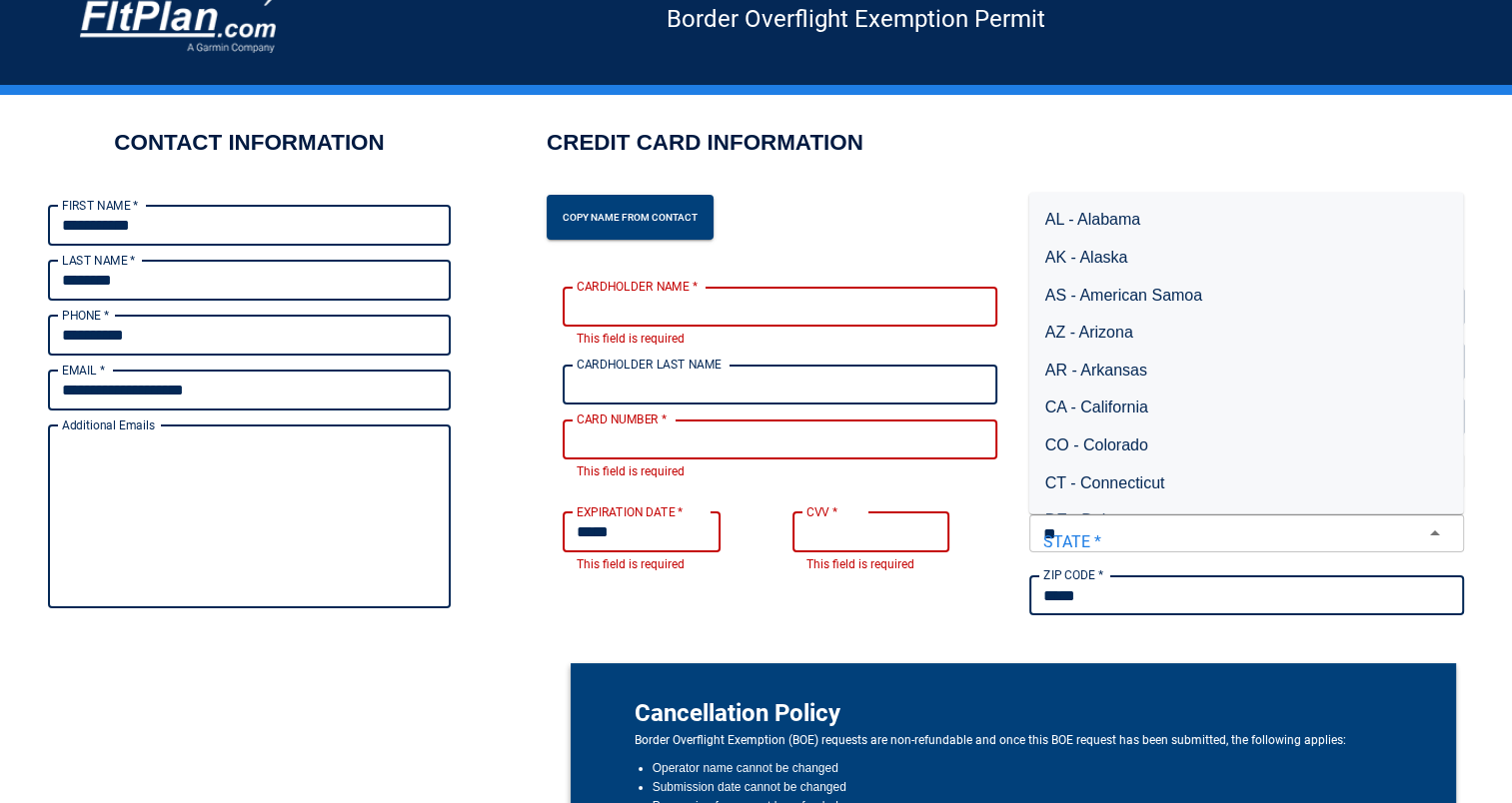 type on "*****" 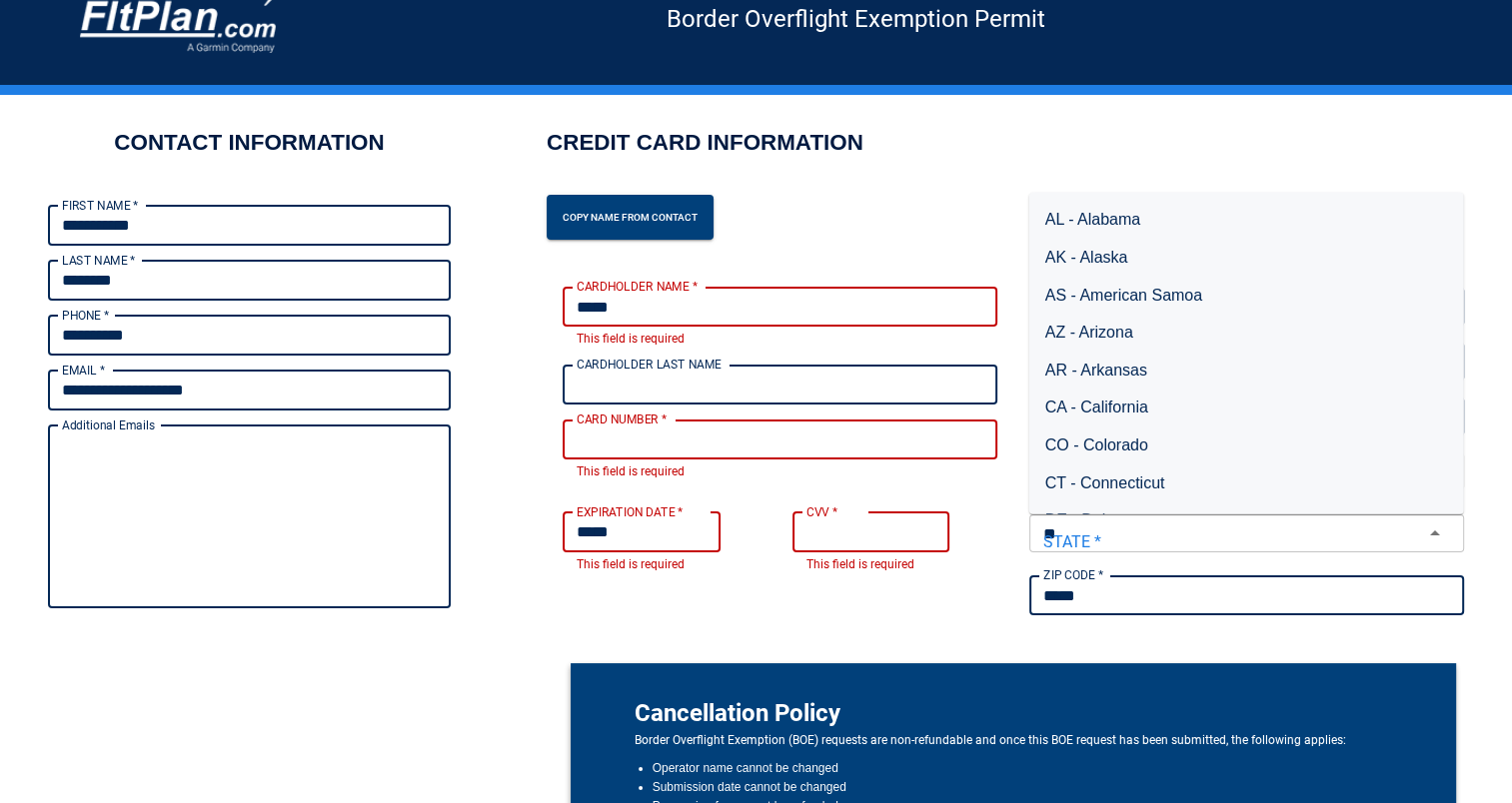 type on "********" 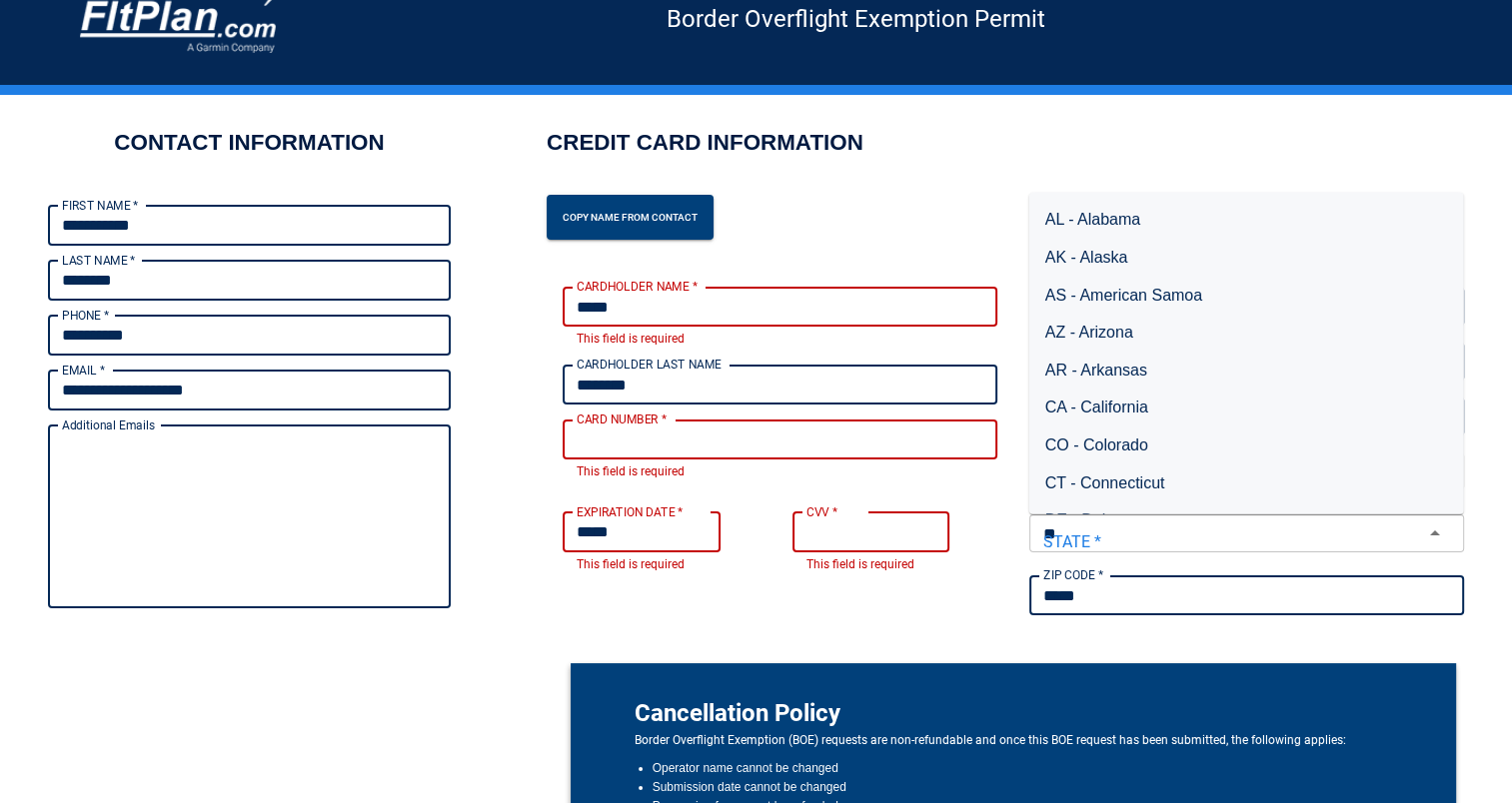 type on "**********" 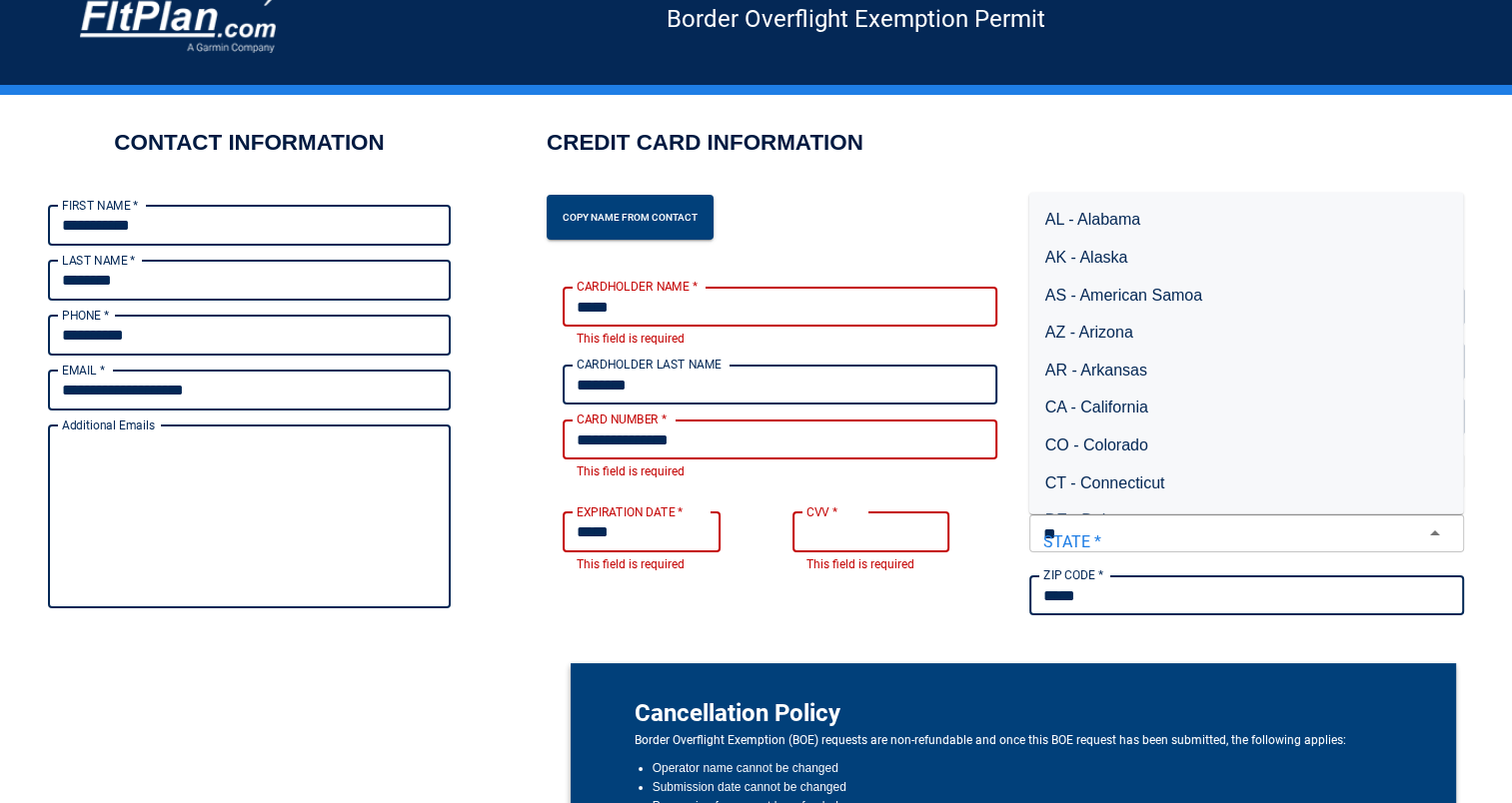 type on "****" 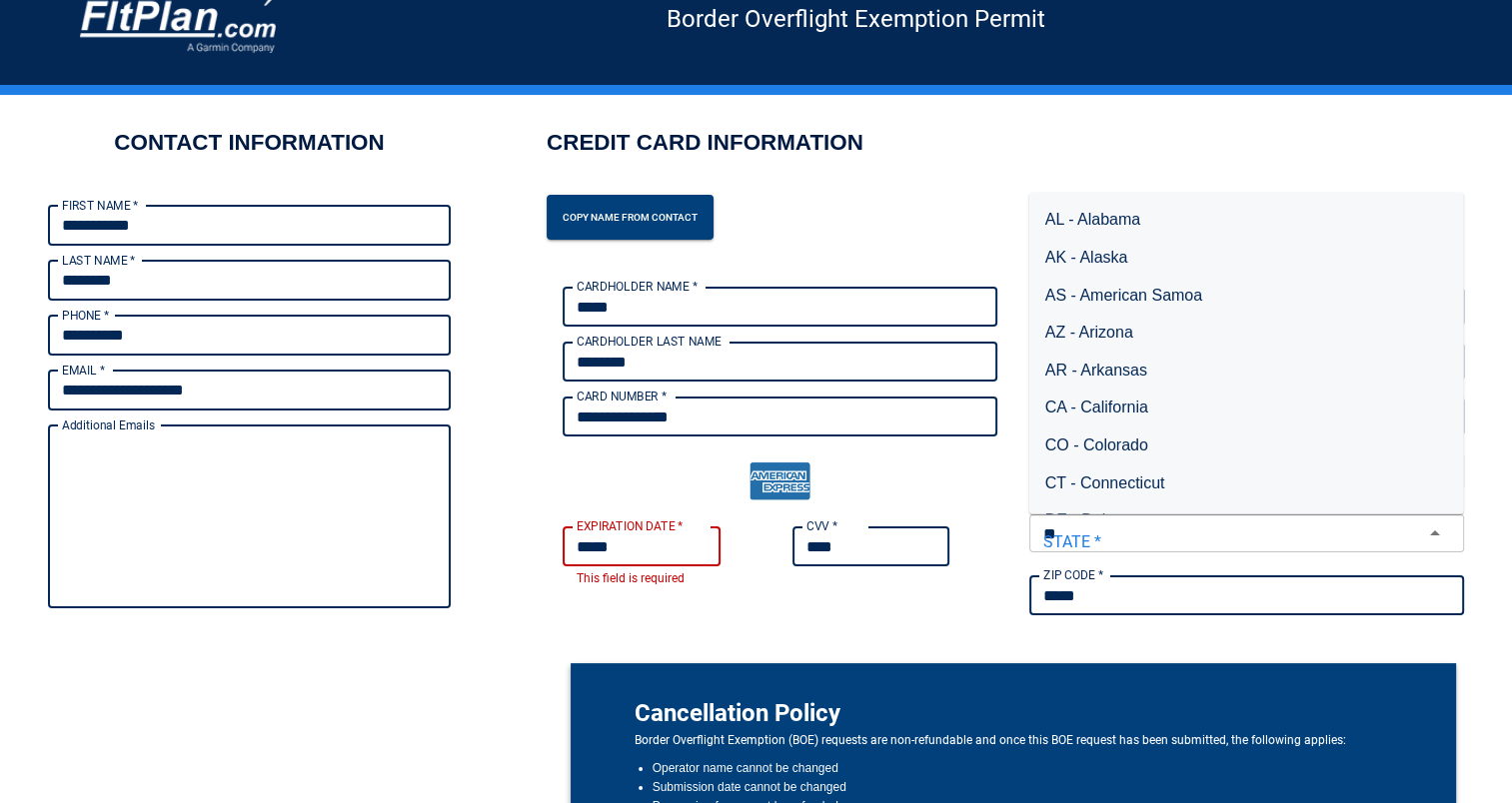 type 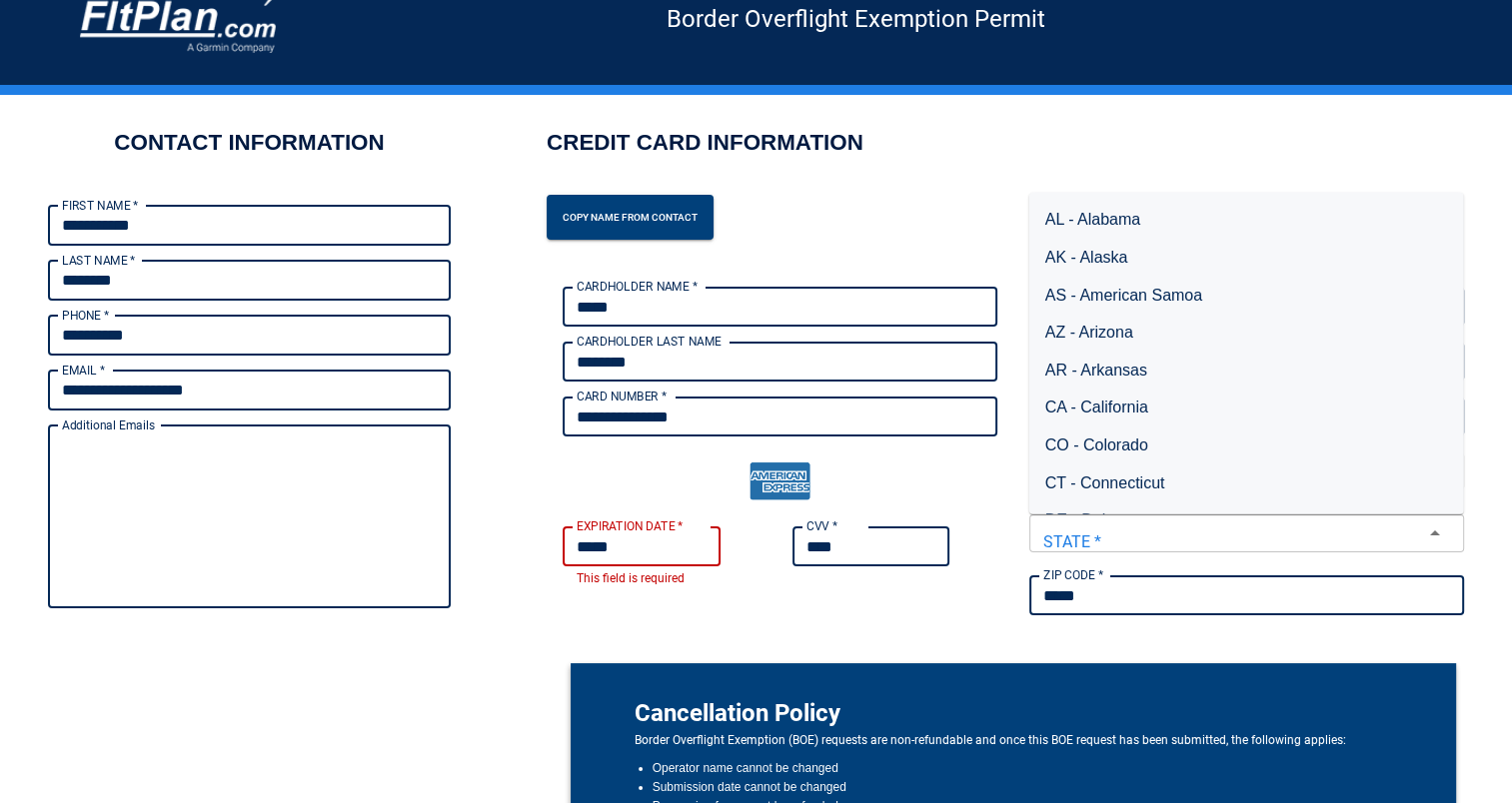 click on "*****" at bounding box center (642, 546) 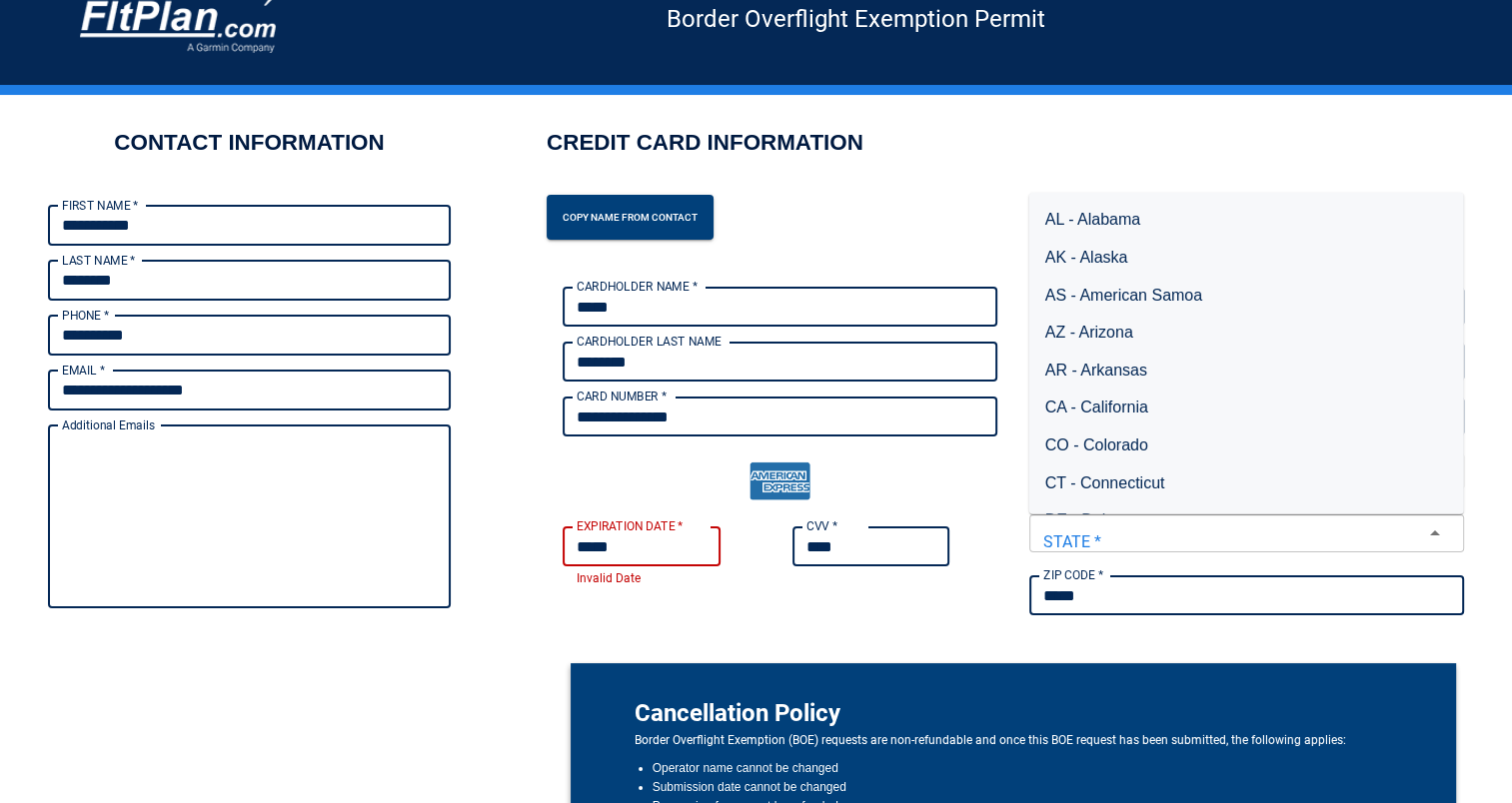 type on "*****" 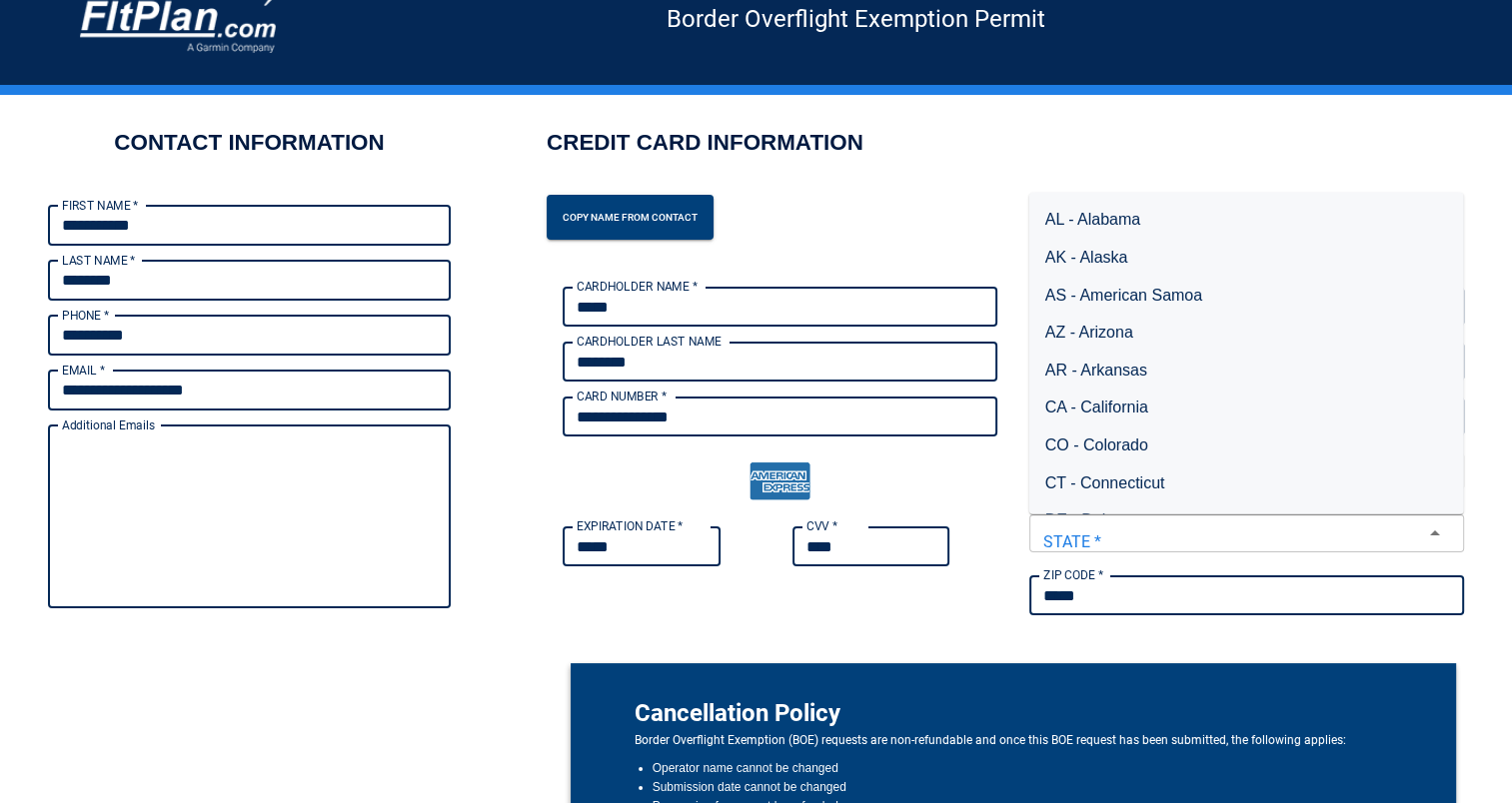 click on "CA - California" at bounding box center (1246, 407) 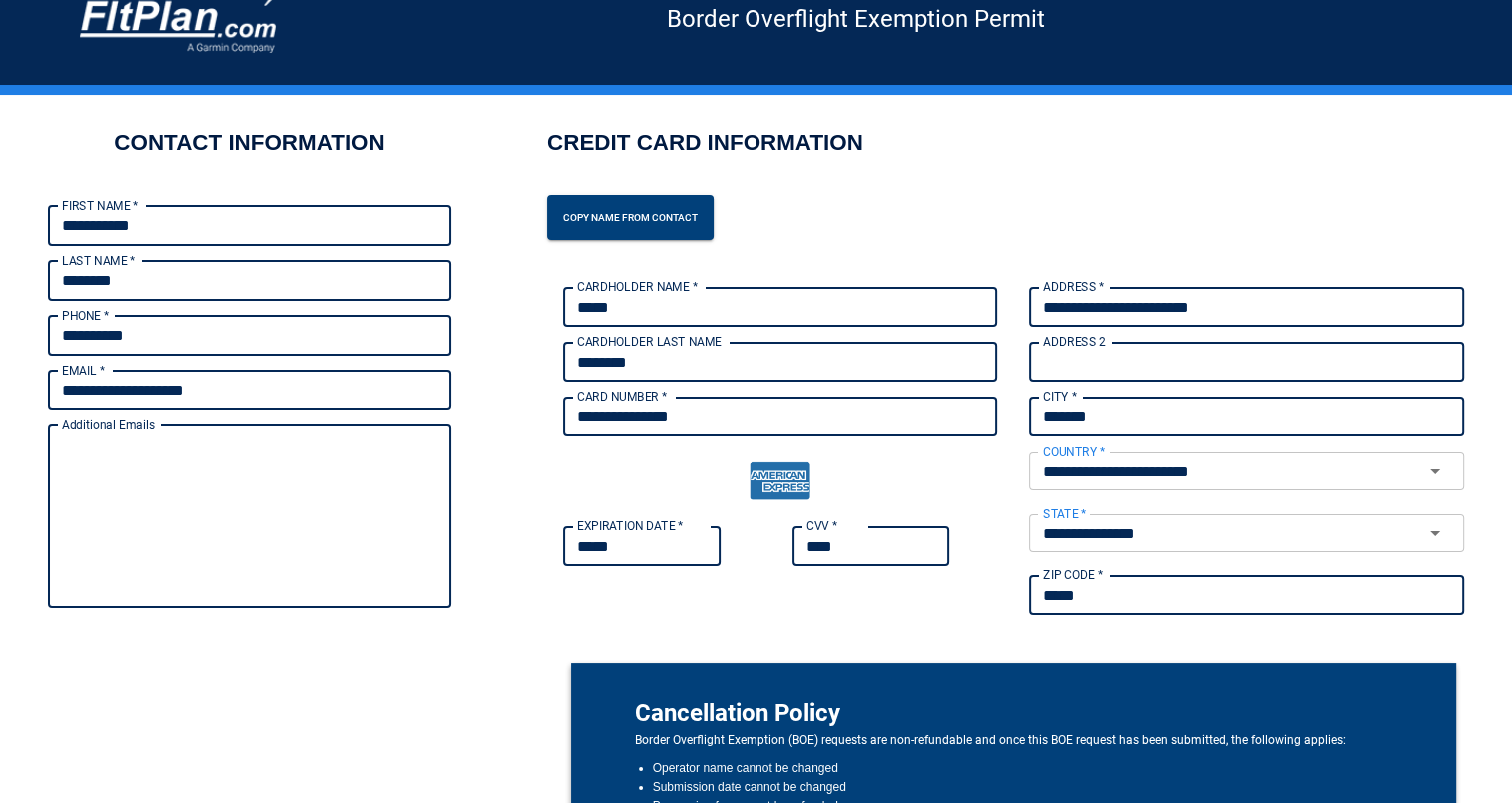 type on "*****" 